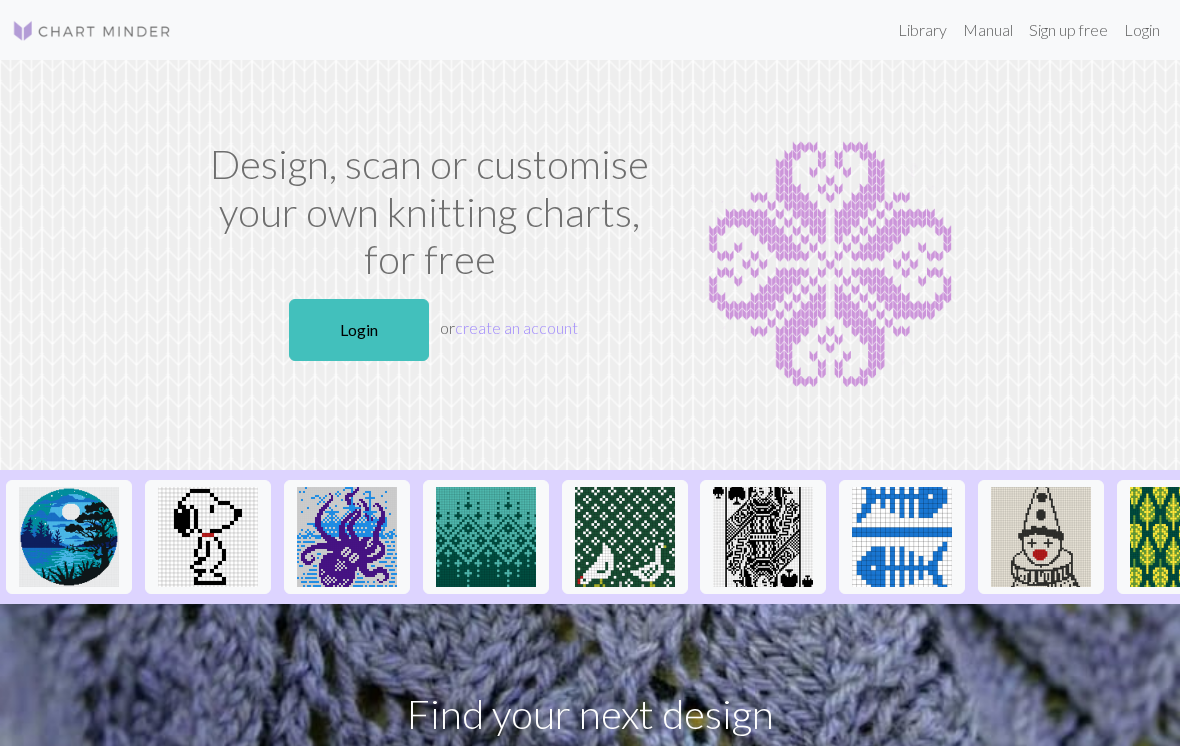scroll, scrollTop: 0, scrollLeft: 0, axis: both 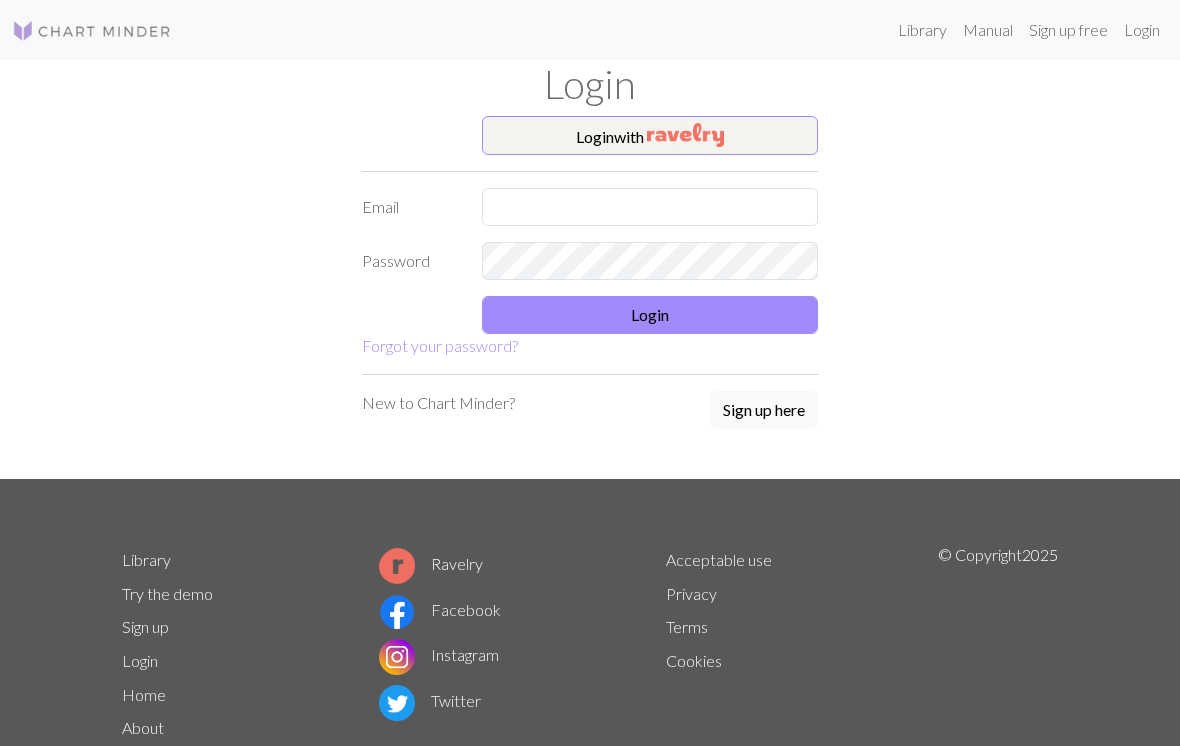 click at bounding box center (685, 135) 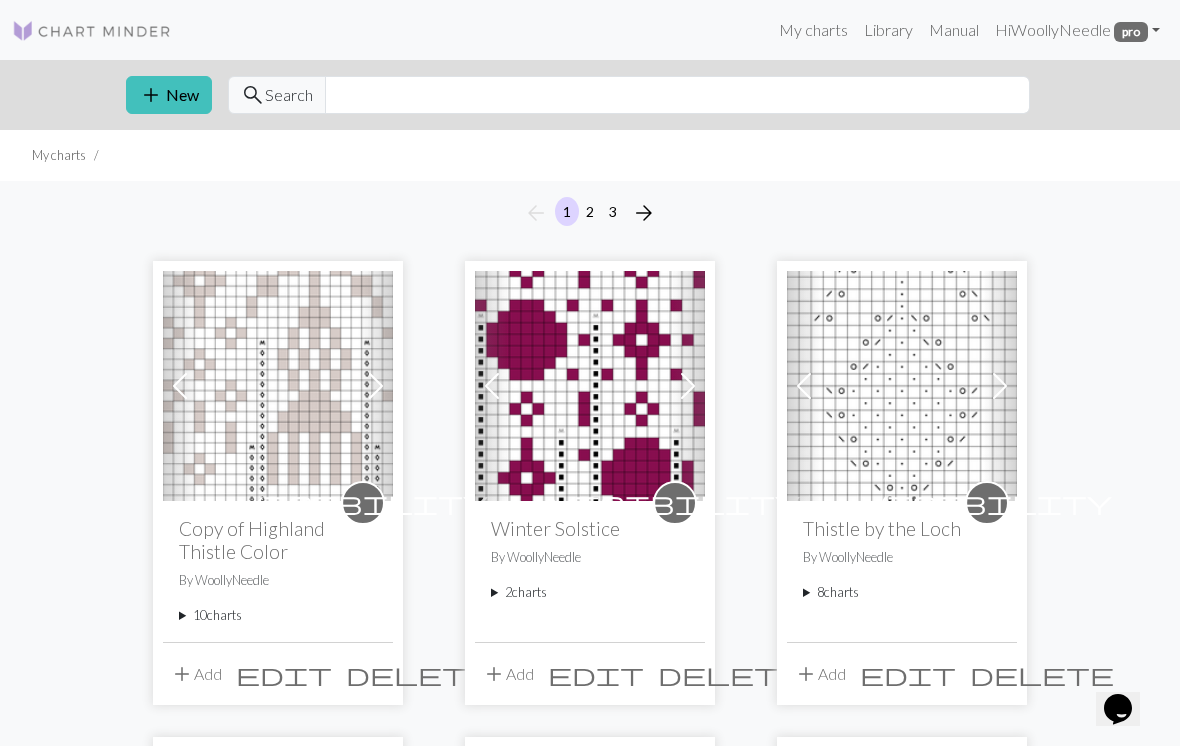 click on "10  charts" at bounding box center (278, 615) 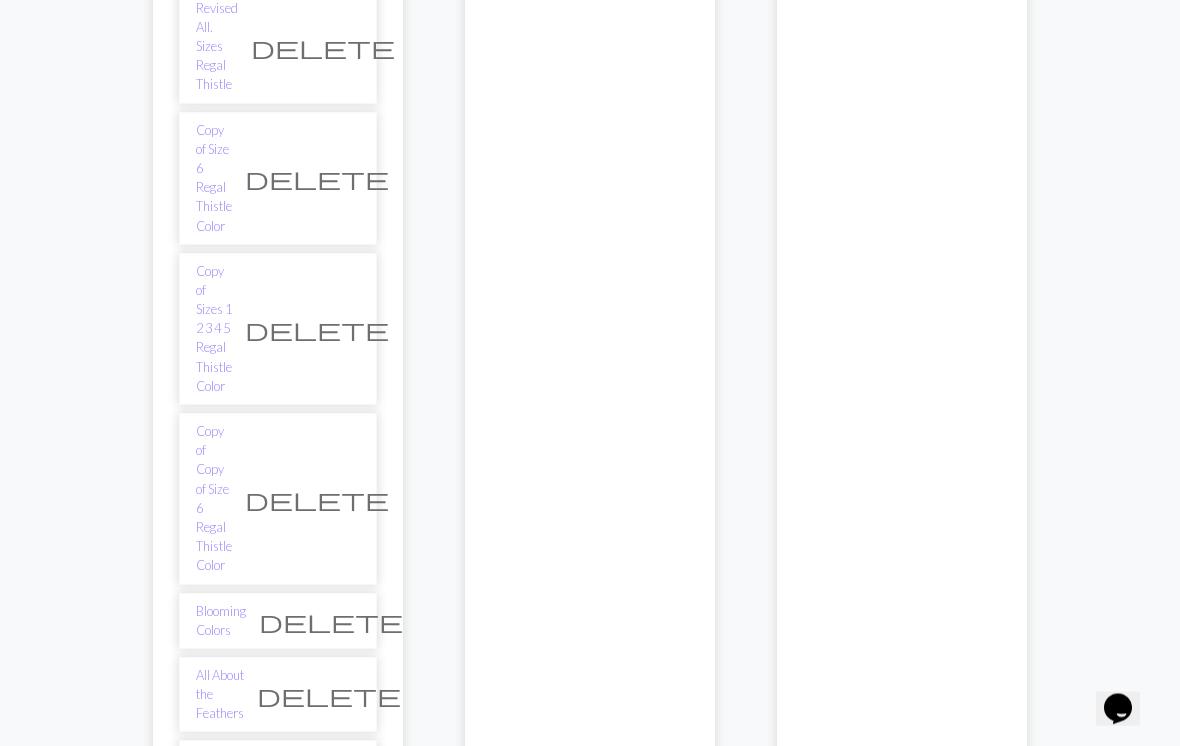 scroll, scrollTop: 644, scrollLeft: 0, axis: vertical 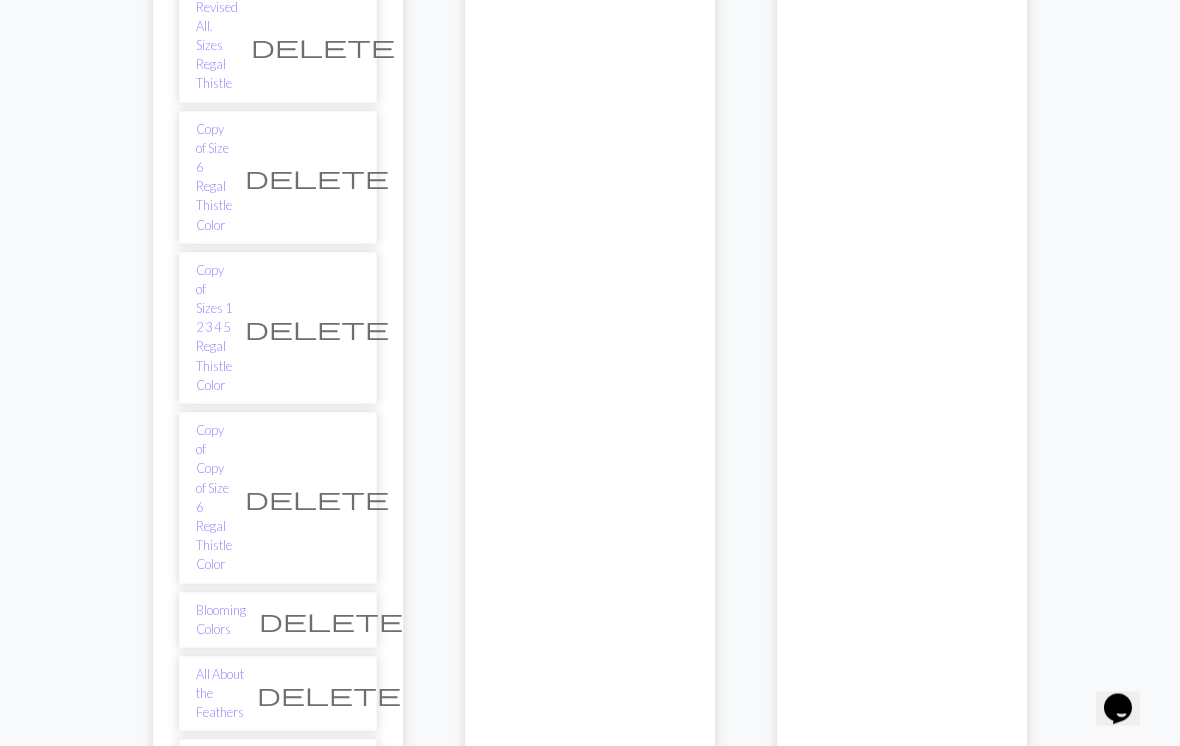 click on "Copy of Revised All. Sizes Regal Thistle" at bounding box center (217, 1115) 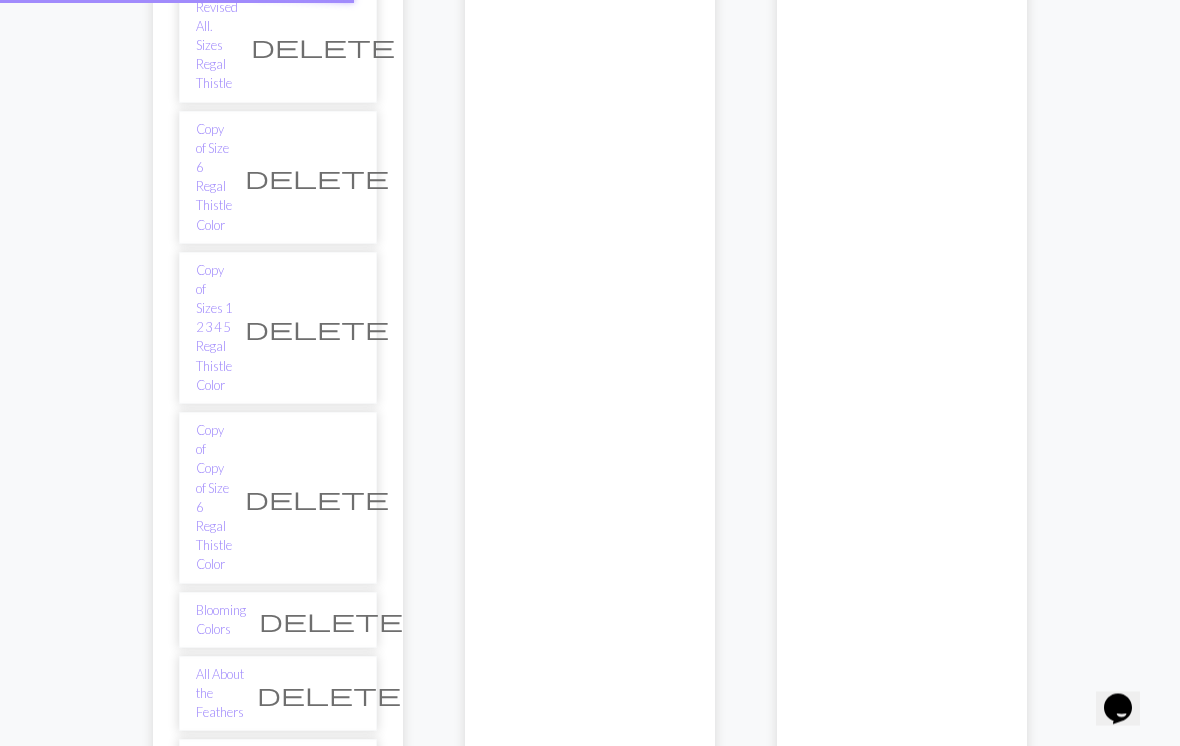 scroll, scrollTop: 645, scrollLeft: 0, axis: vertical 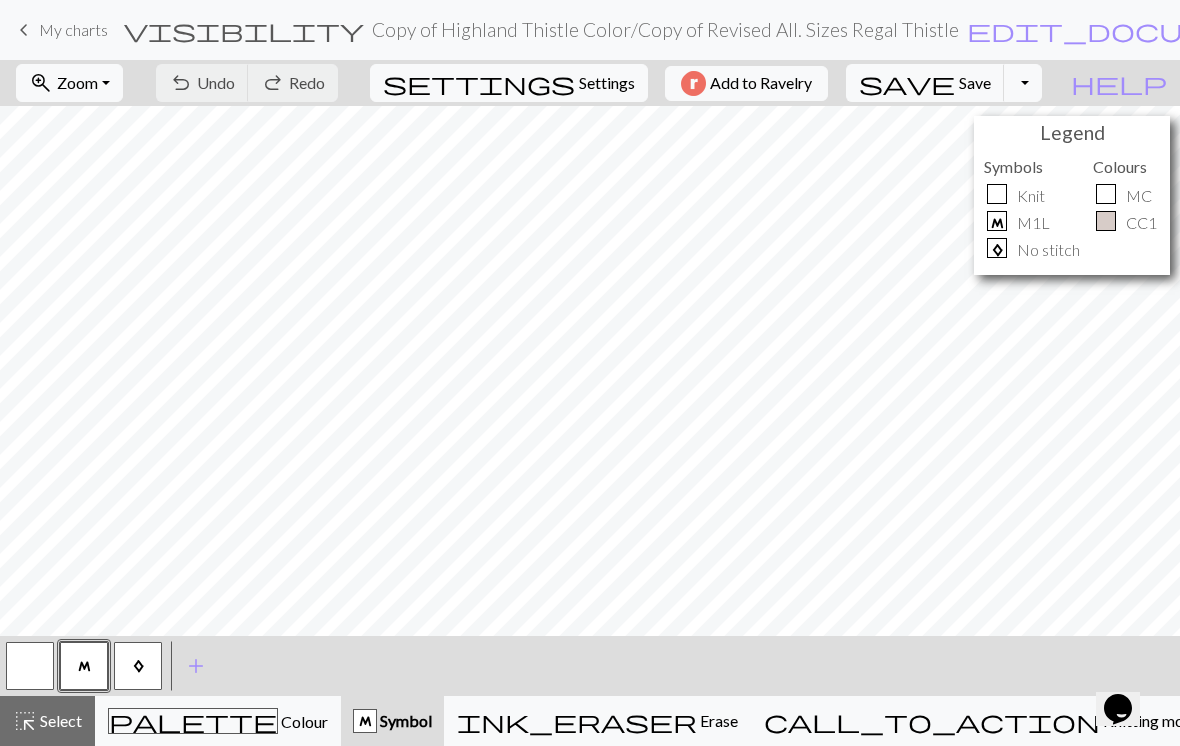 click on "zoom_in Zoom Zoom" at bounding box center [69, 83] 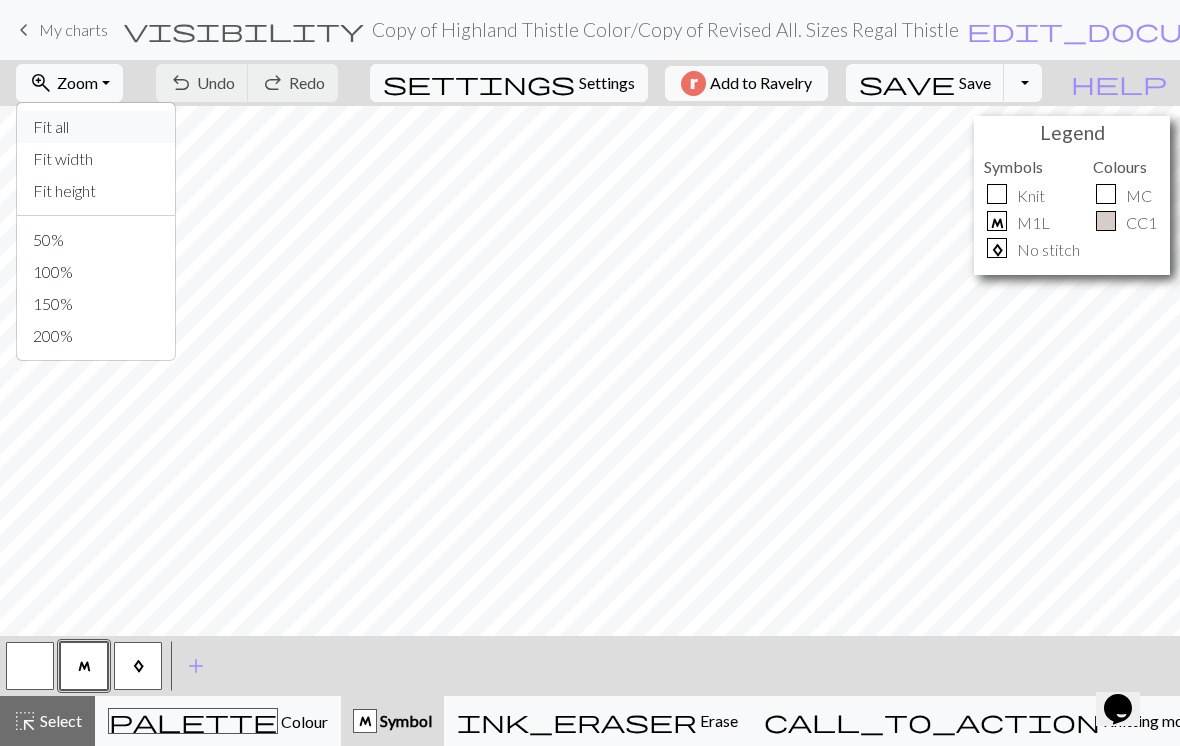 click on "Fit all" at bounding box center (96, 127) 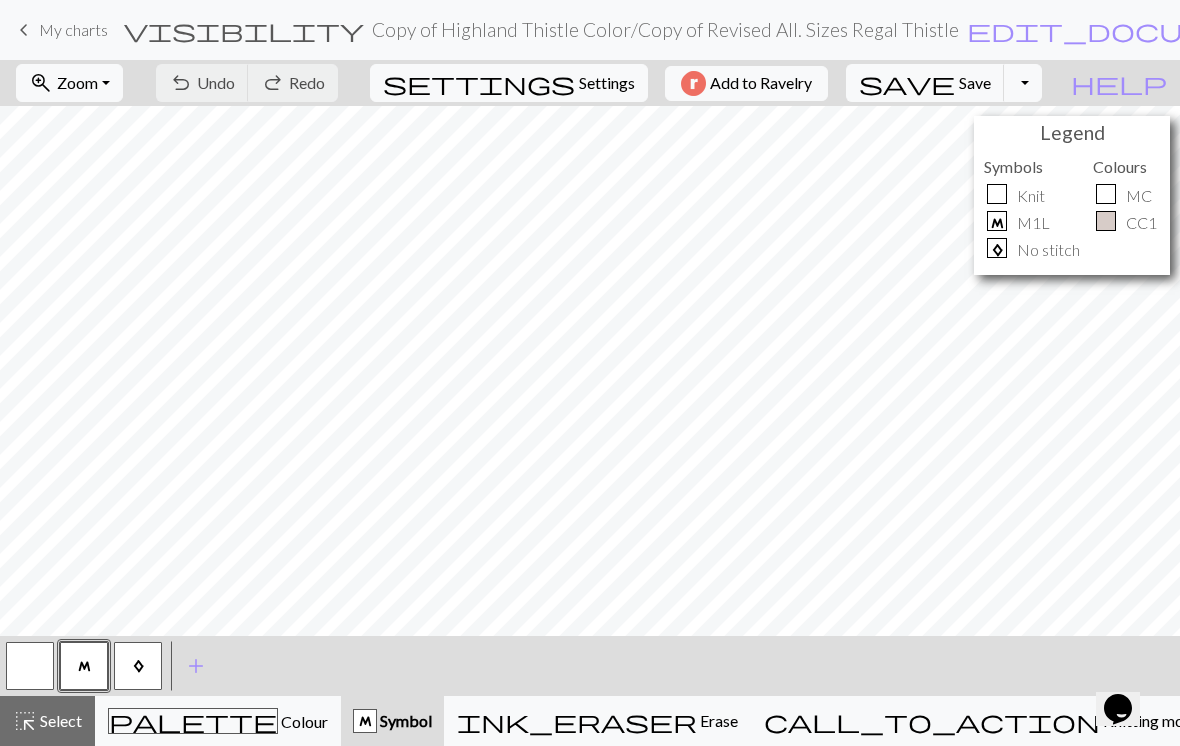 click on "palette   Colour   Colour" at bounding box center (218, 721) 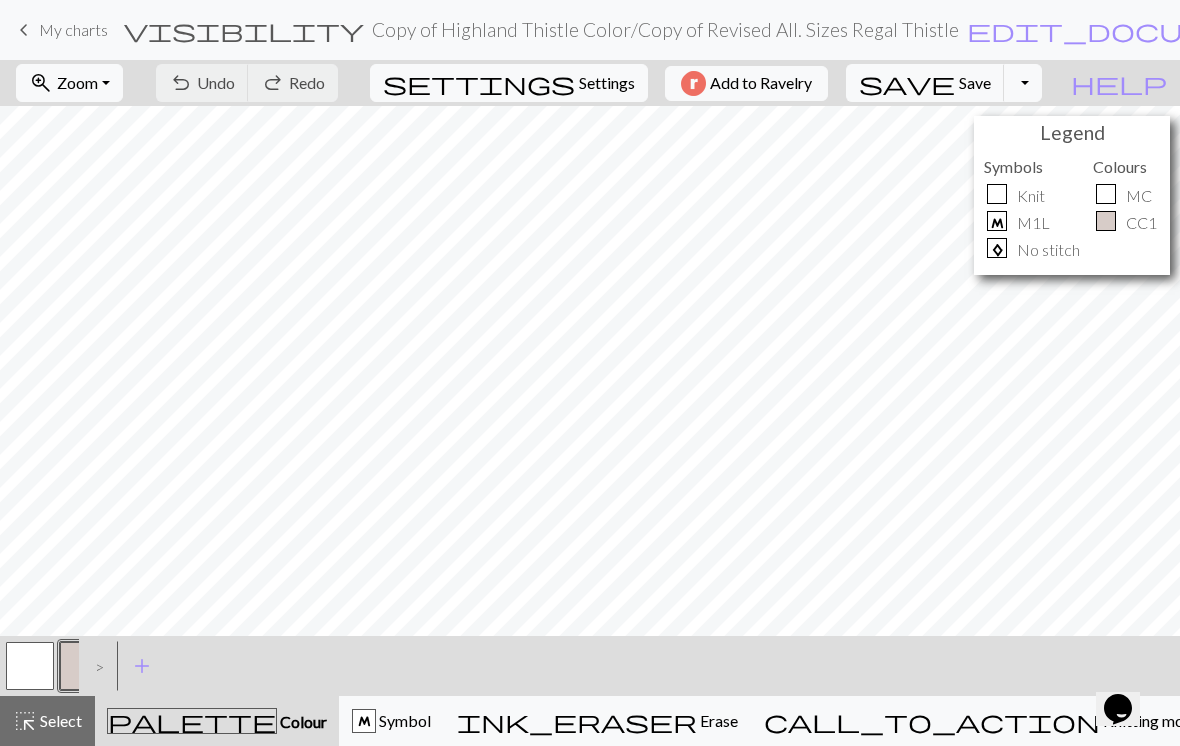 click at bounding box center (30, 666) 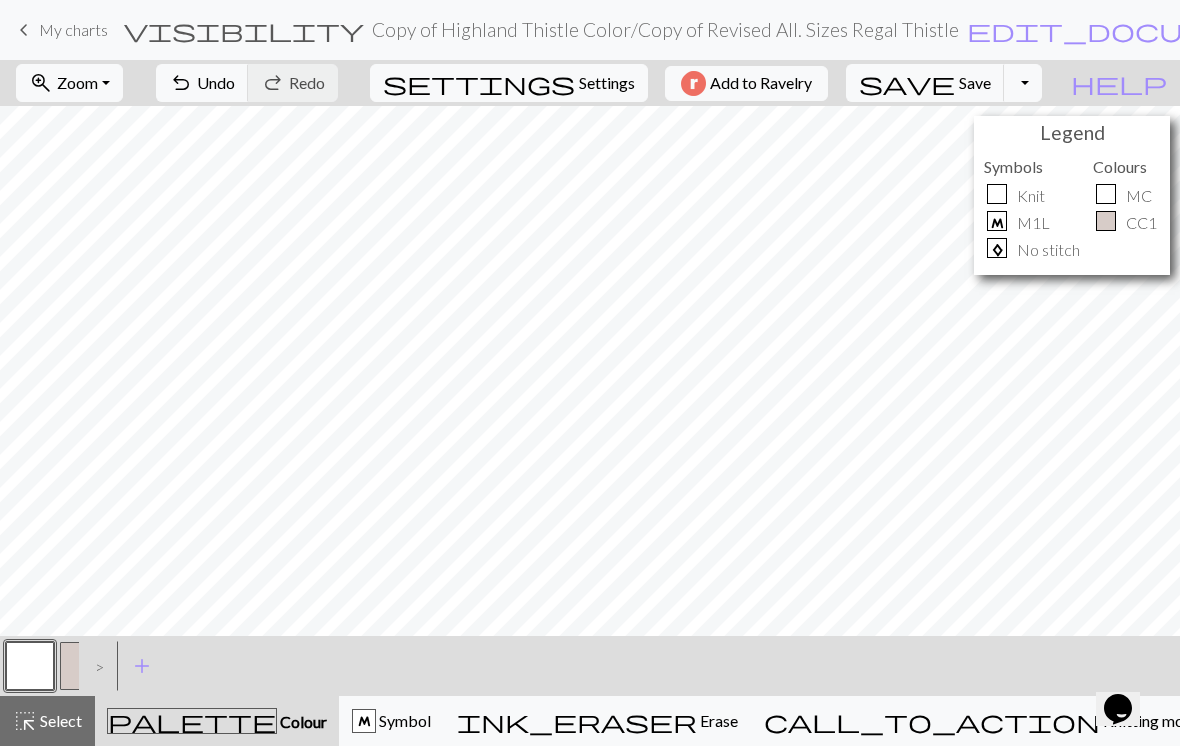 click on ">" at bounding box center [95, 666] 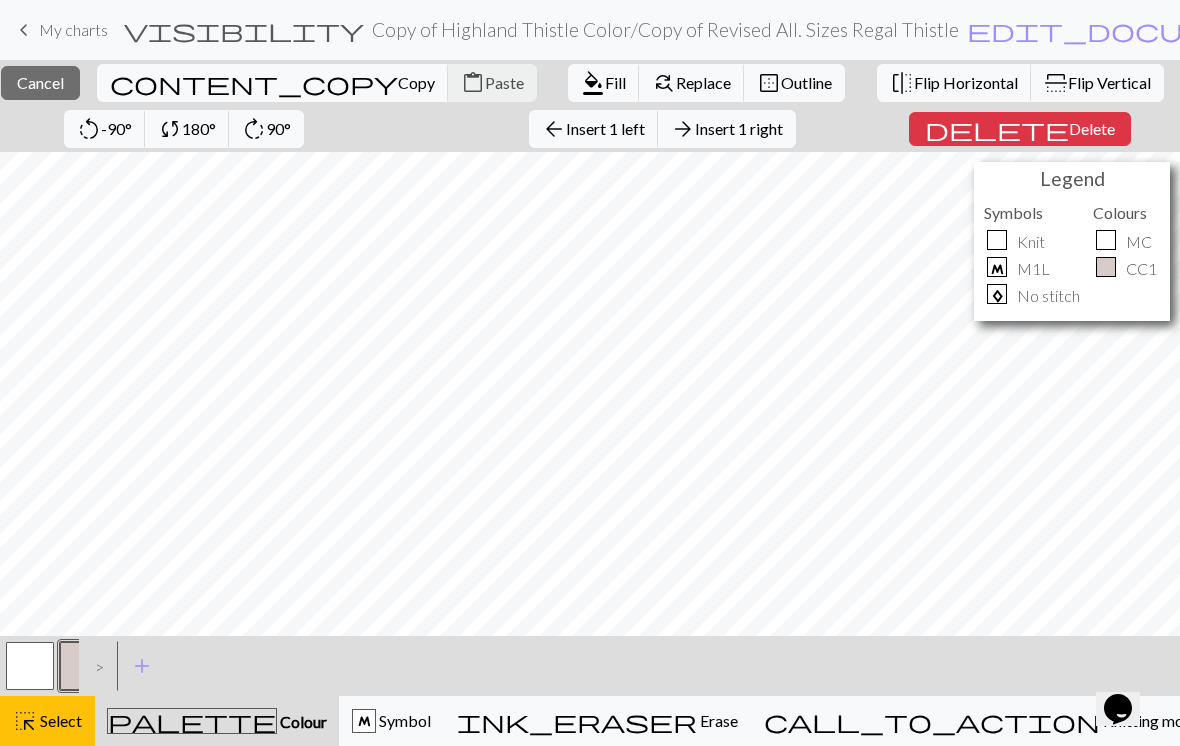 click on "Cancel" at bounding box center (40, 82) 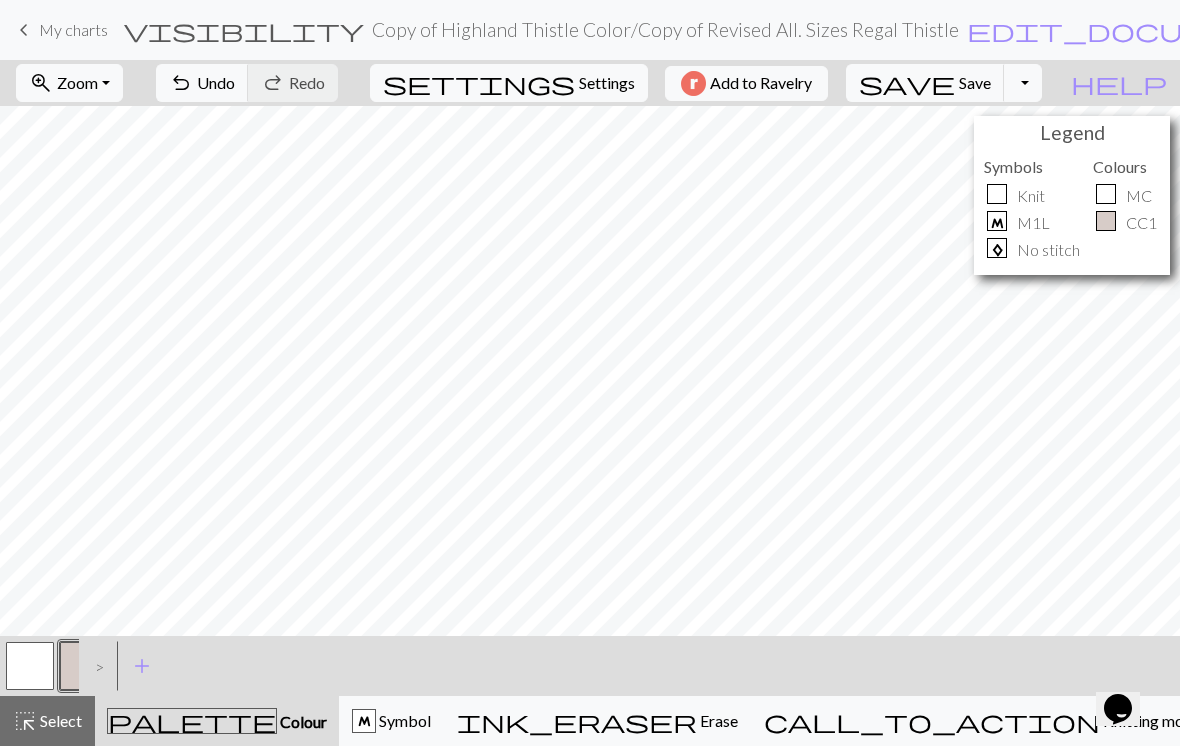click at bounding box center [30, 666] 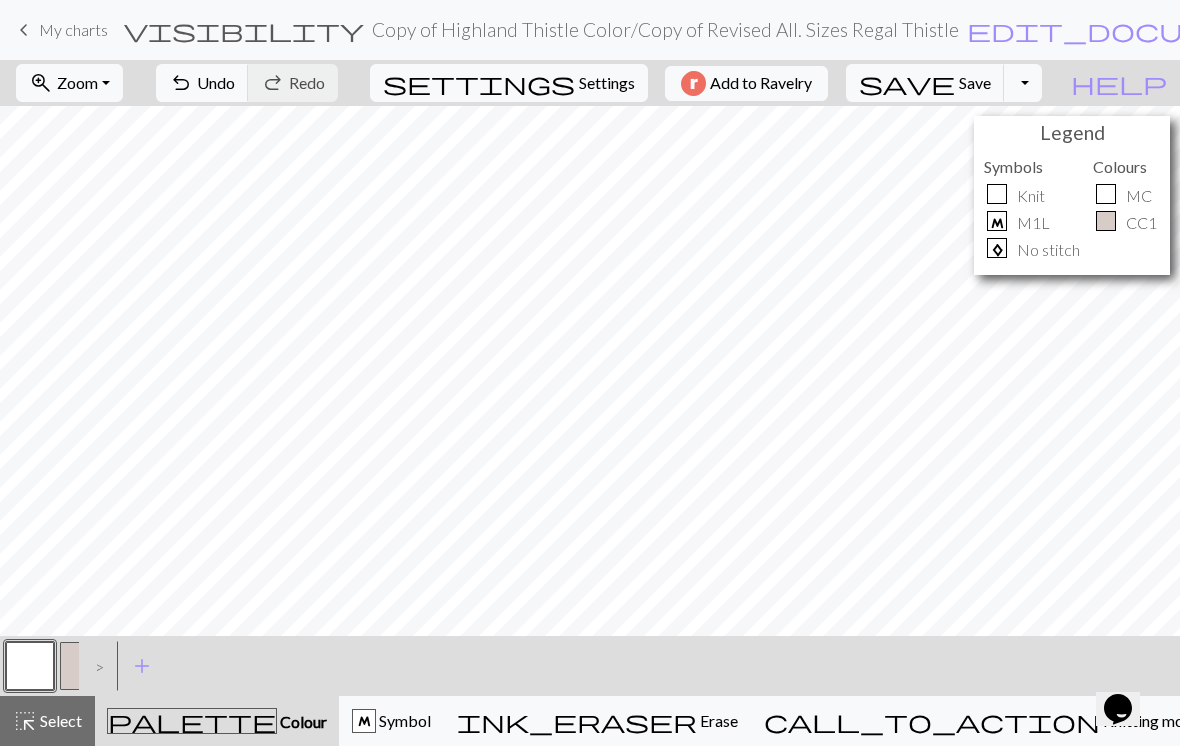 click on ">" at bounding box center (95, 666) 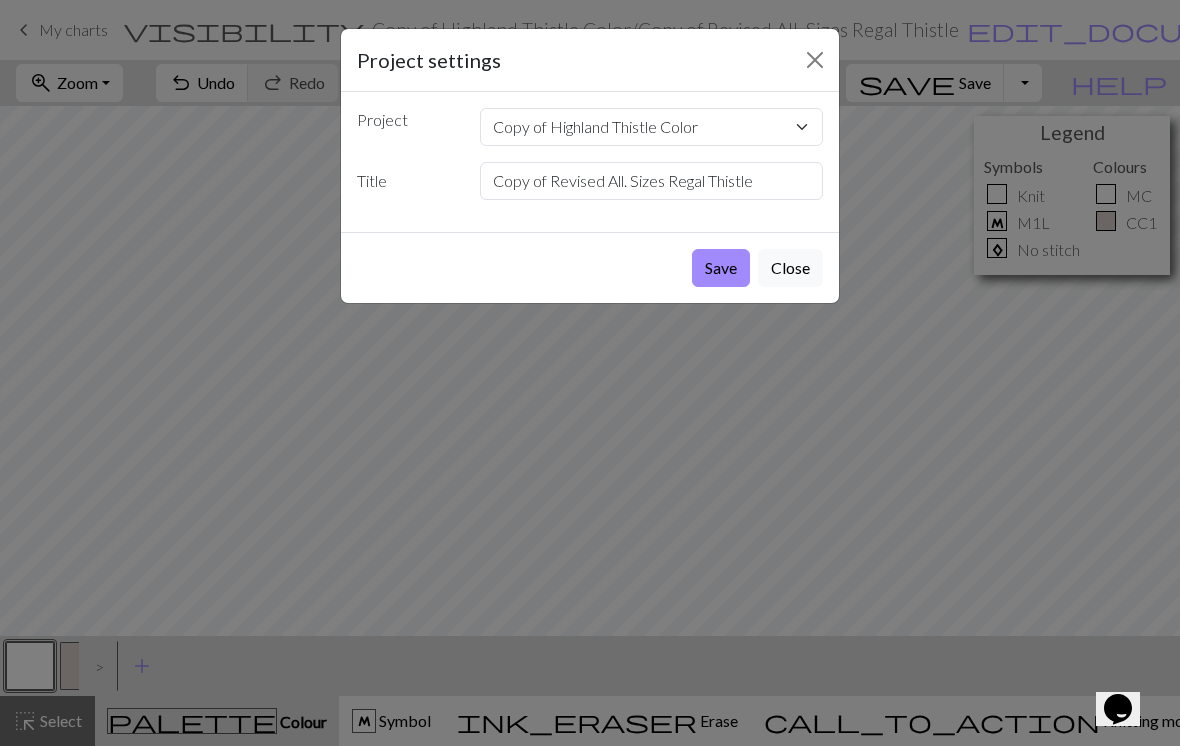 click on "Save" at bounding box center (721, 268) 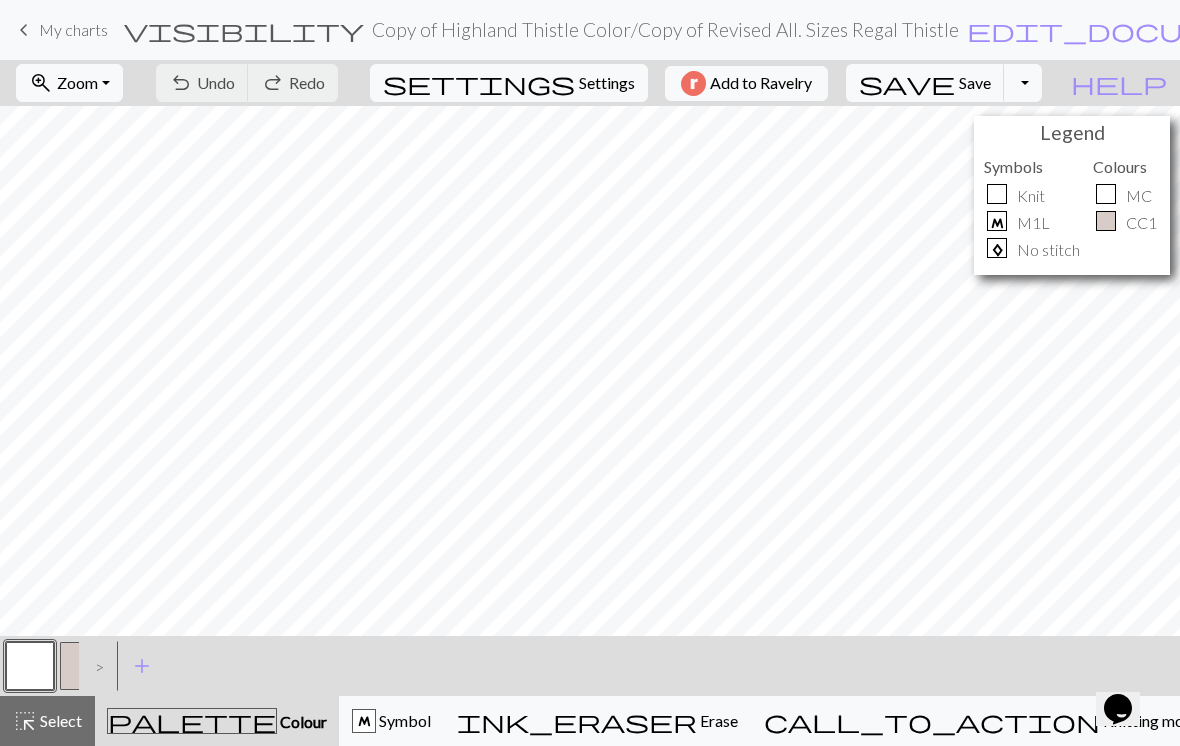 click on ">" at bounding box center (95, 666) 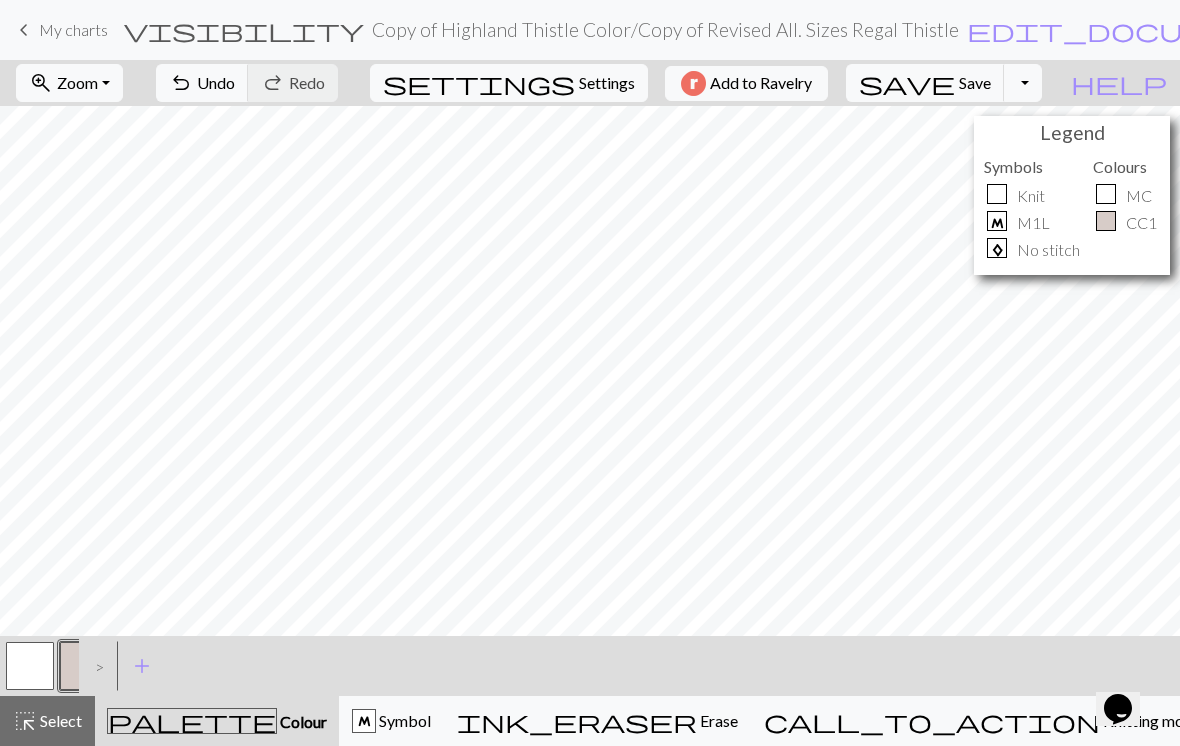 click at bounding box center [30, 666] 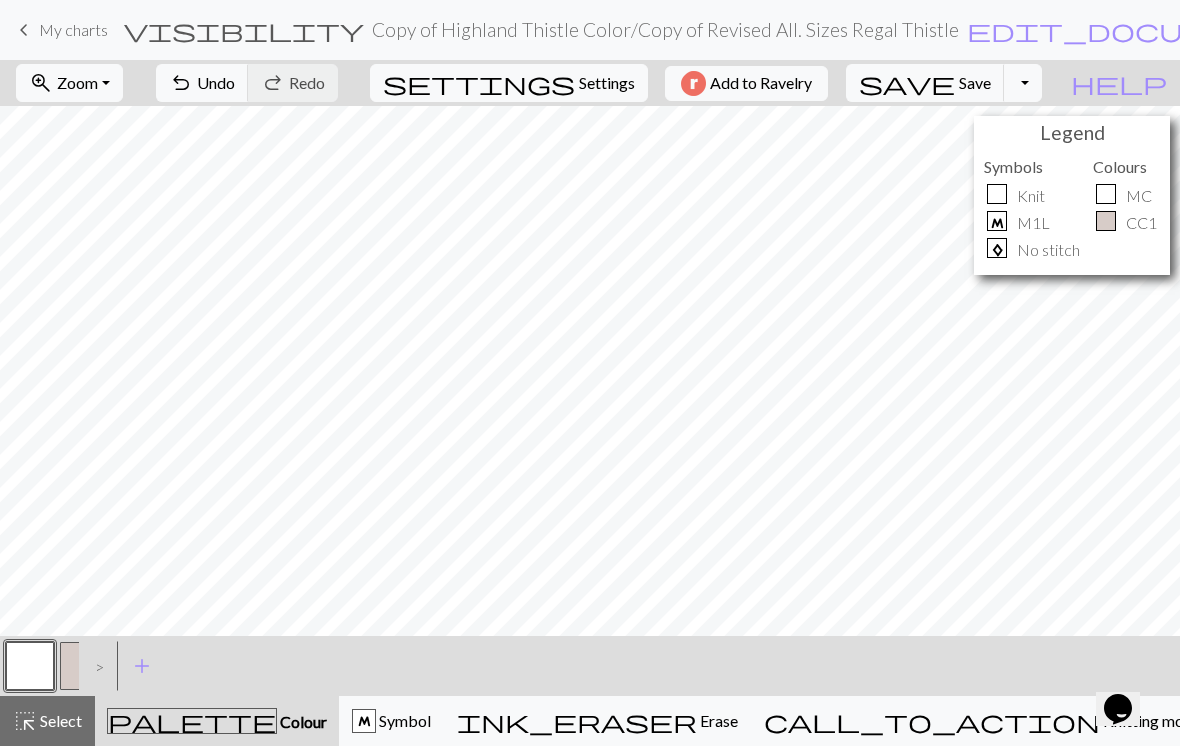click on ">" at bounding box center [95, 666] 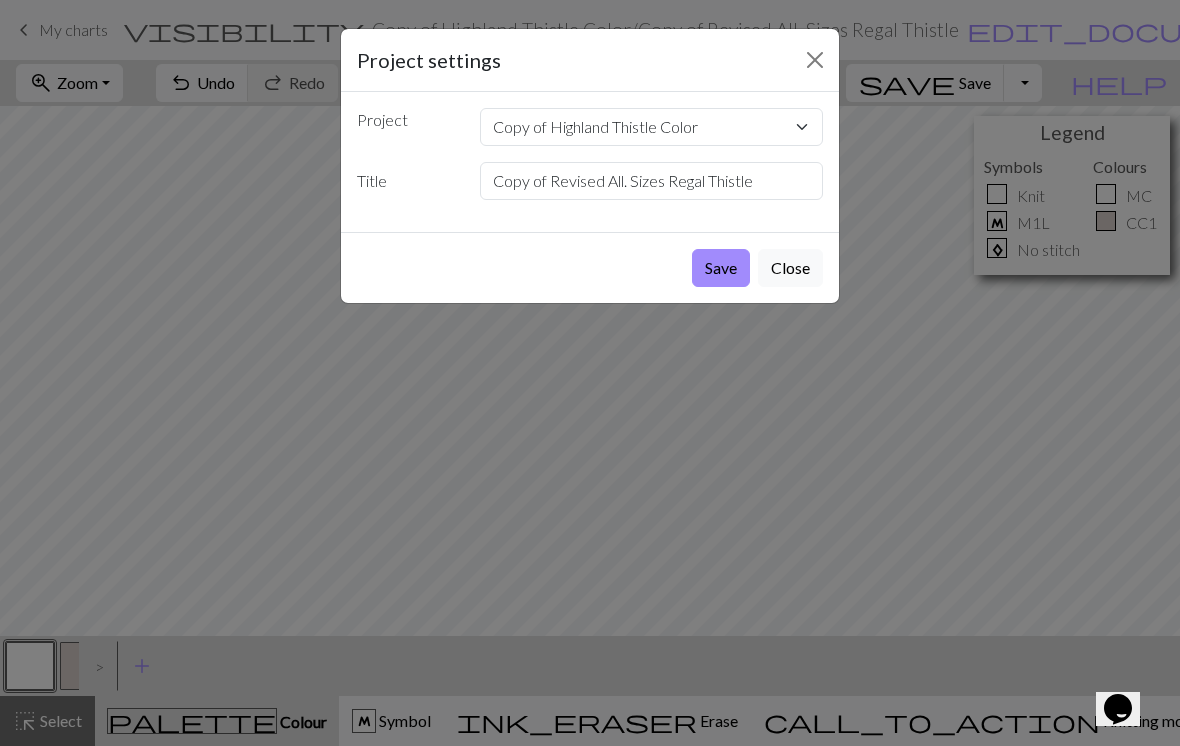 click on "Save" at bounding box center (721, 268) 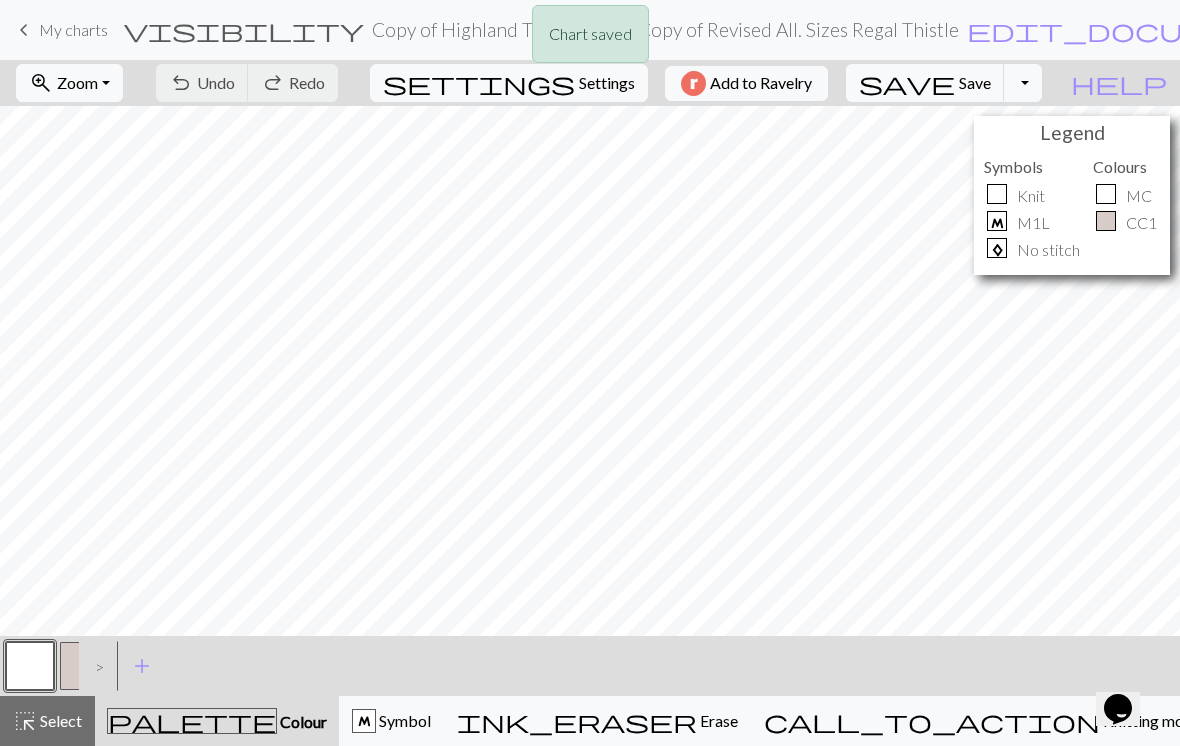 click on ">" at bounding box center (95, 666) 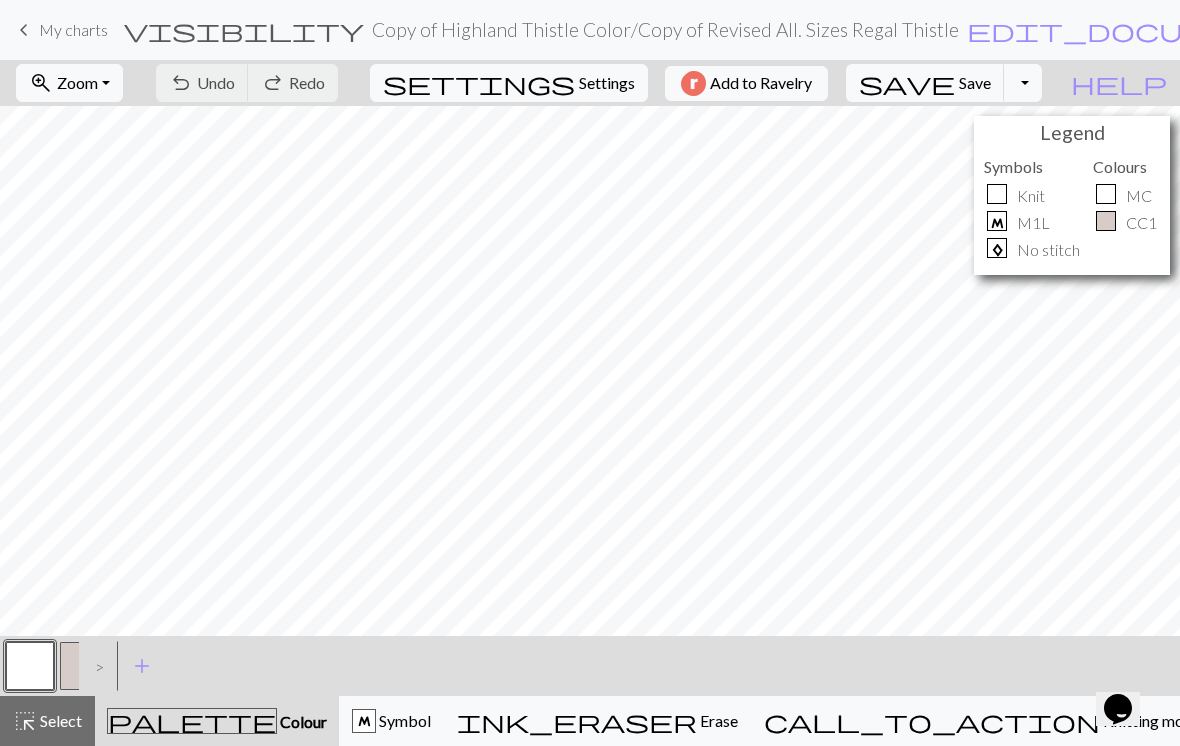 click on ">" at bounding box center [95, 666] 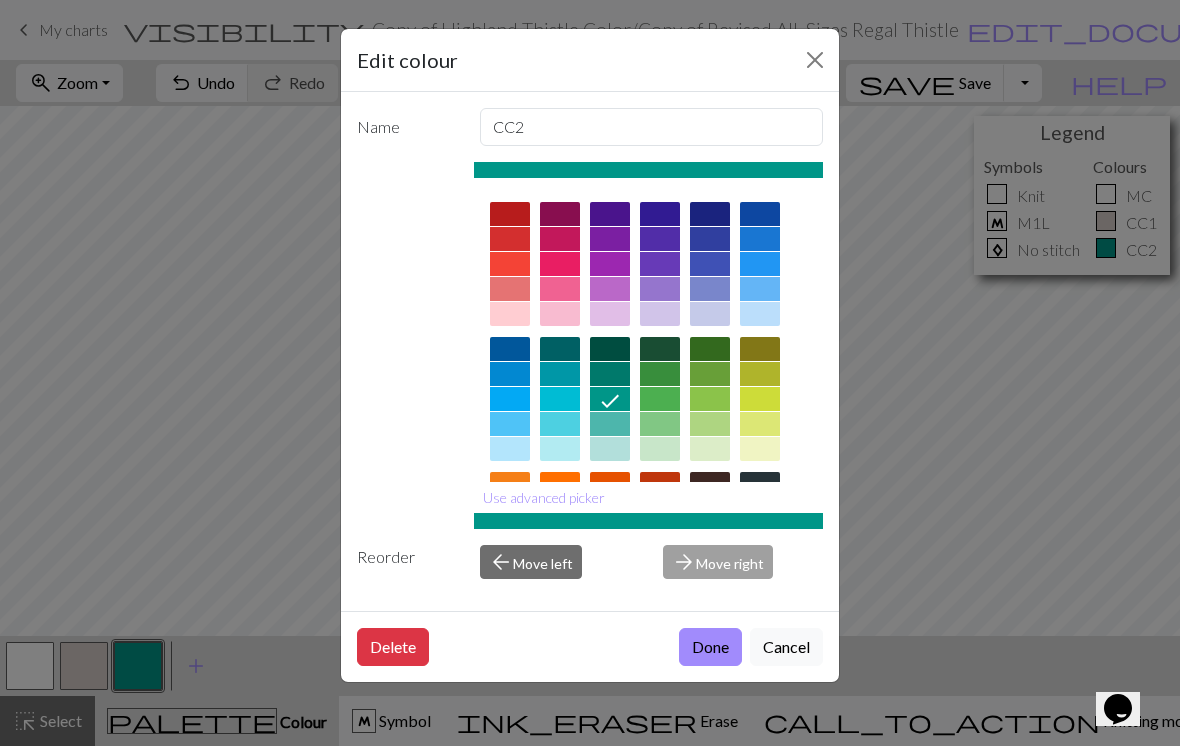 click at bounding box center (815, 60) 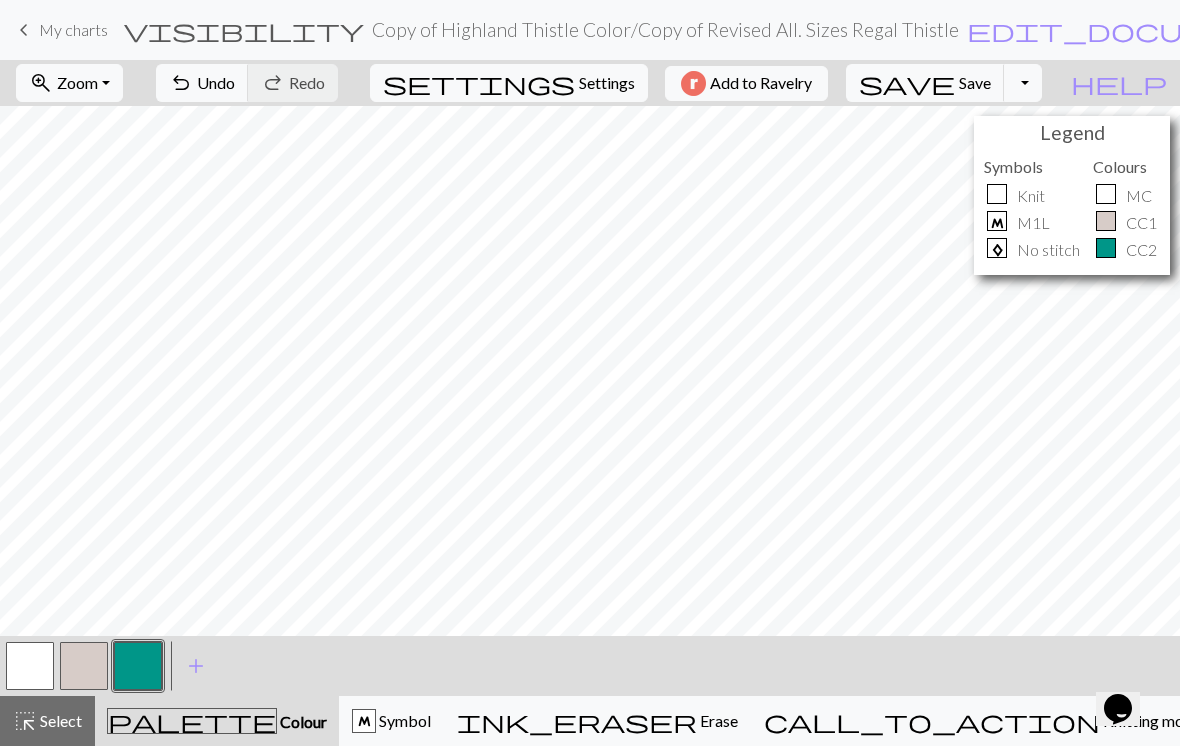 click at bounding box center [138, 666] 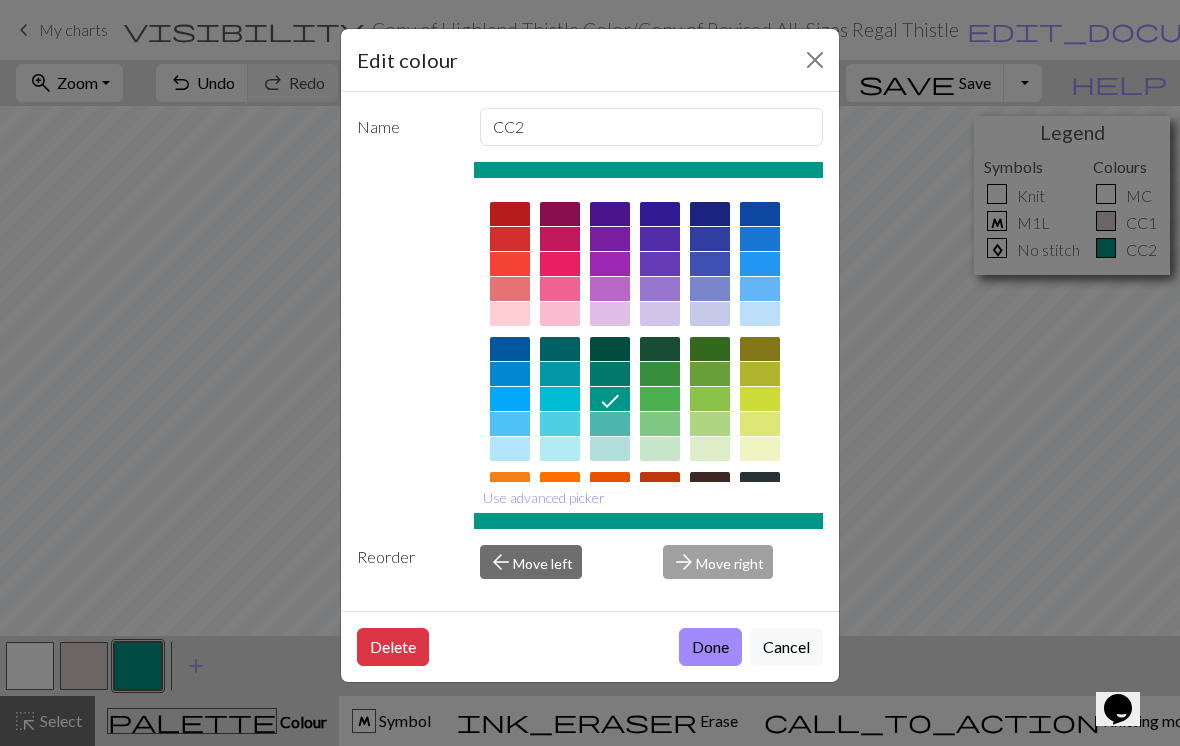 click on "Delete" at bounding box center (393, 647) 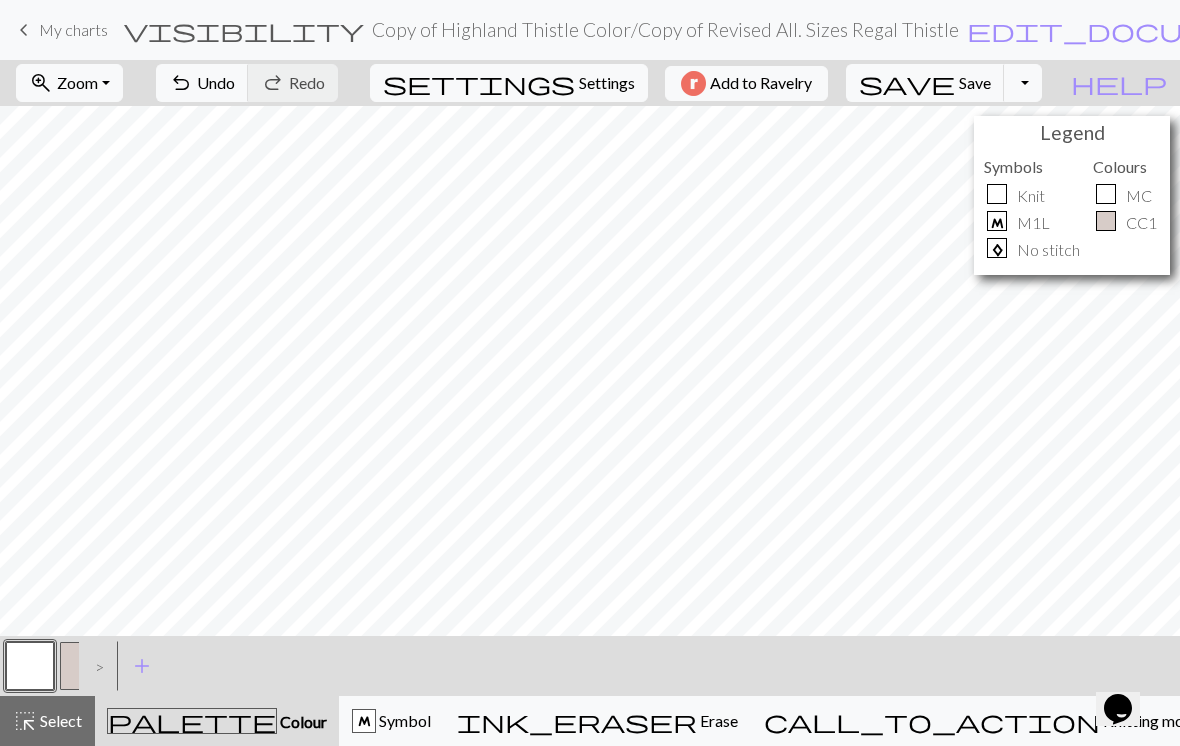 click at bounding box center (84, 666) 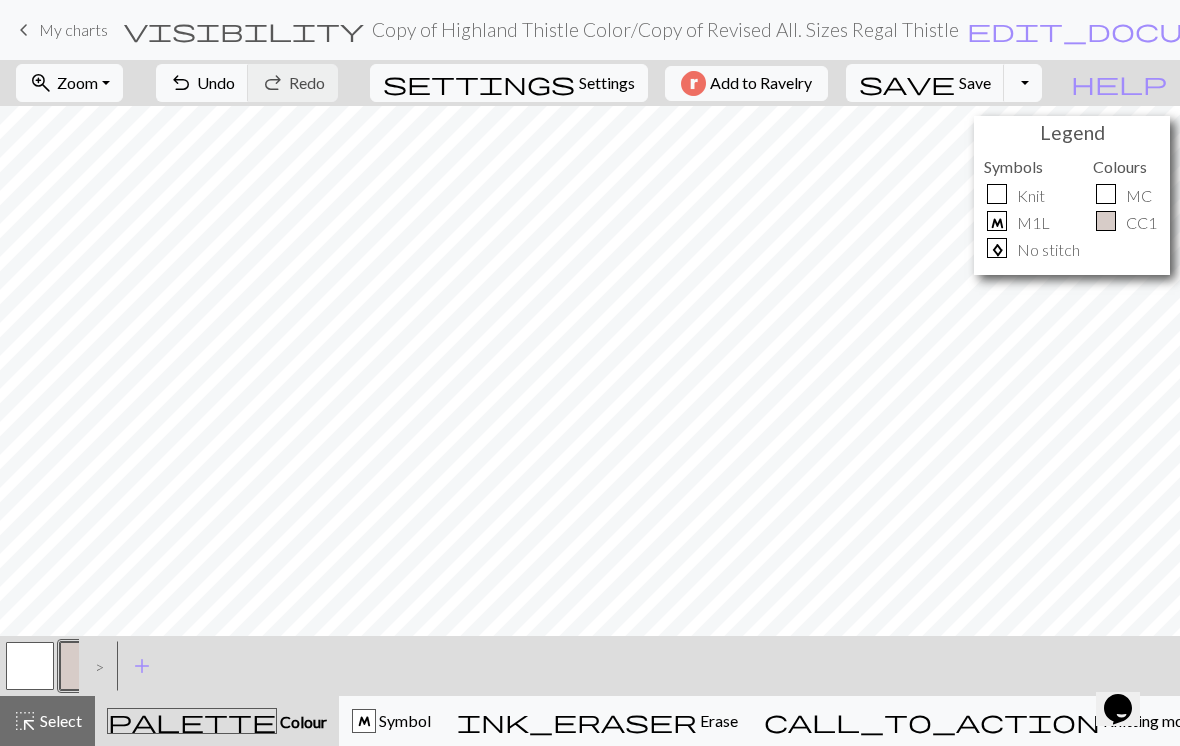 click at bounding box center [30, 666] 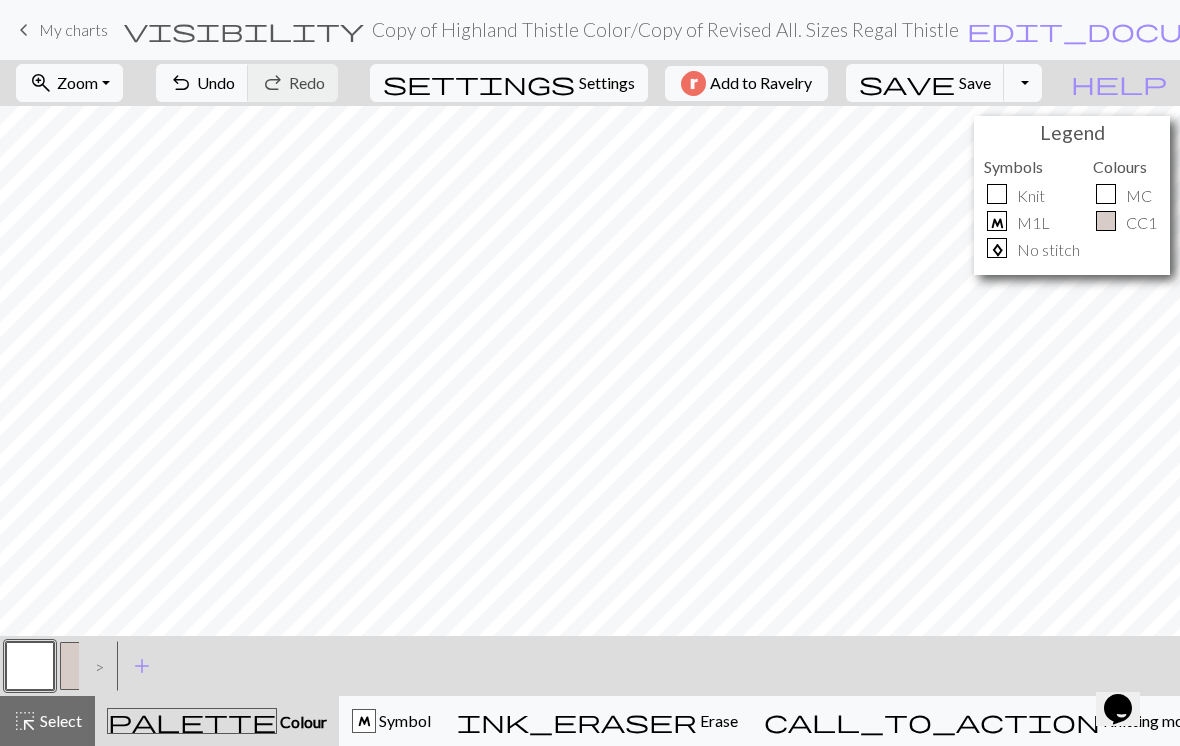 click on ">" at bounding box center (95, 666) 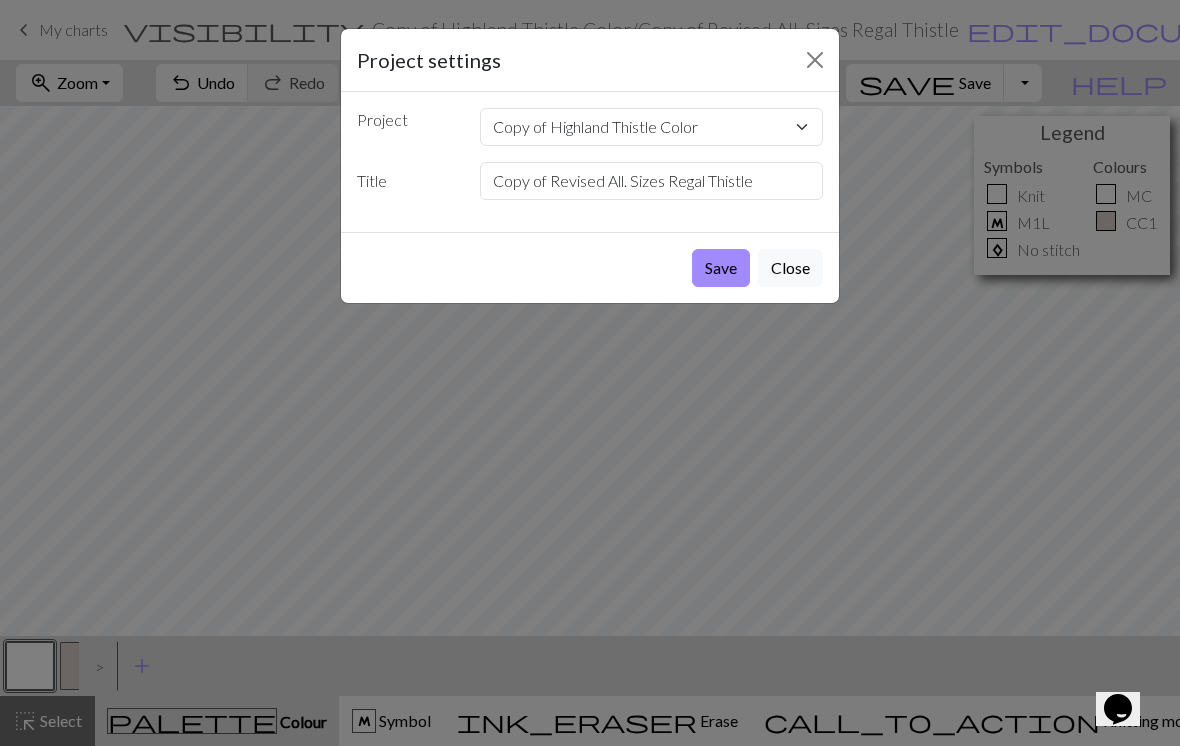 click on "Save" at bounding box center [721, 268] 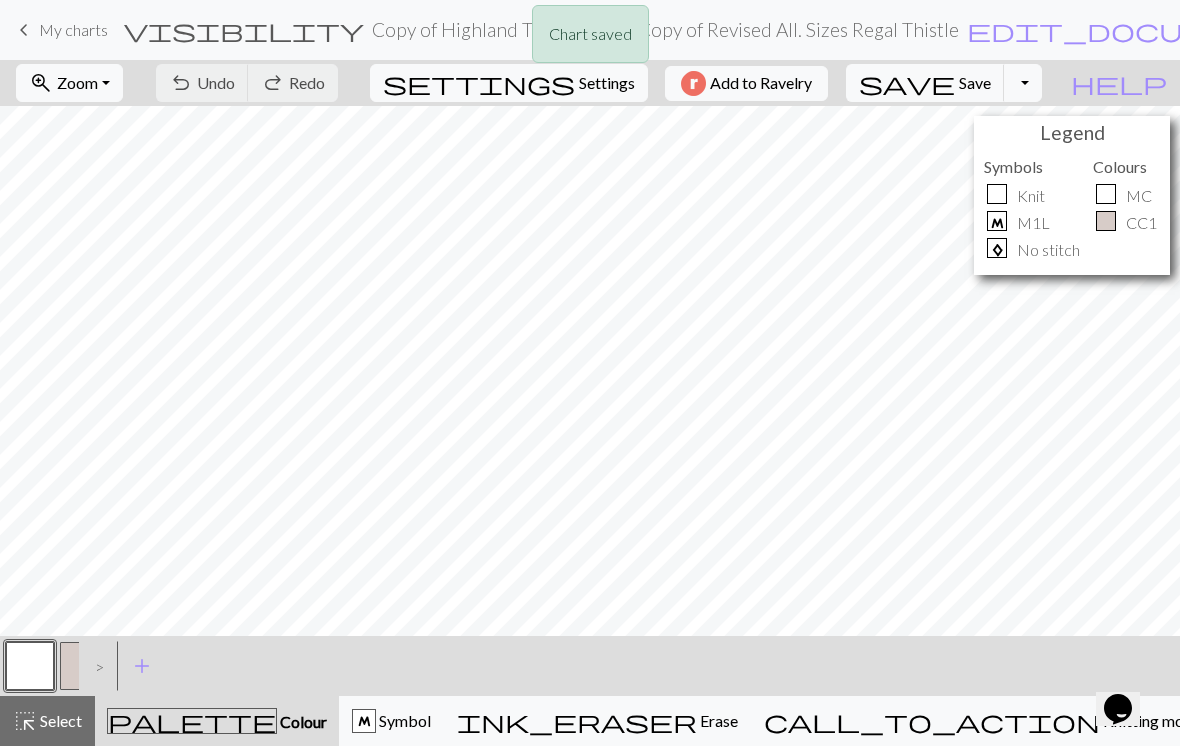 click on ">" at bounding box center [95, 666] 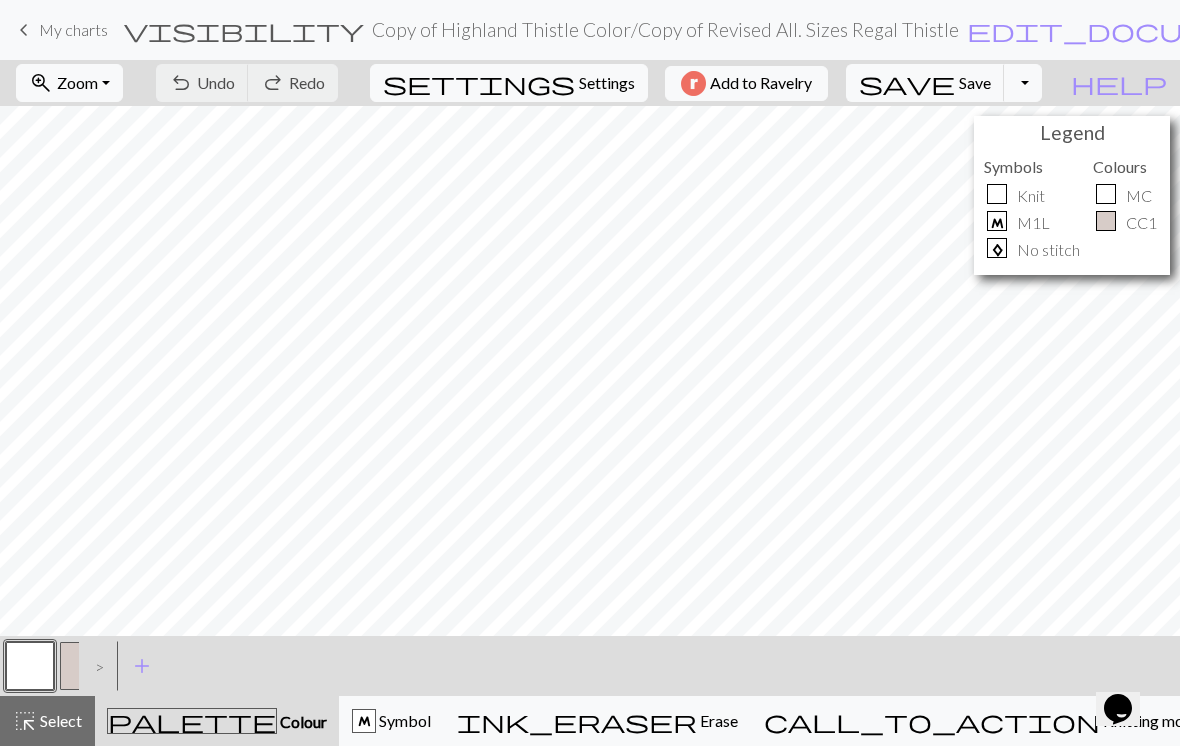 click on ">" at bounding box center (95, 666) 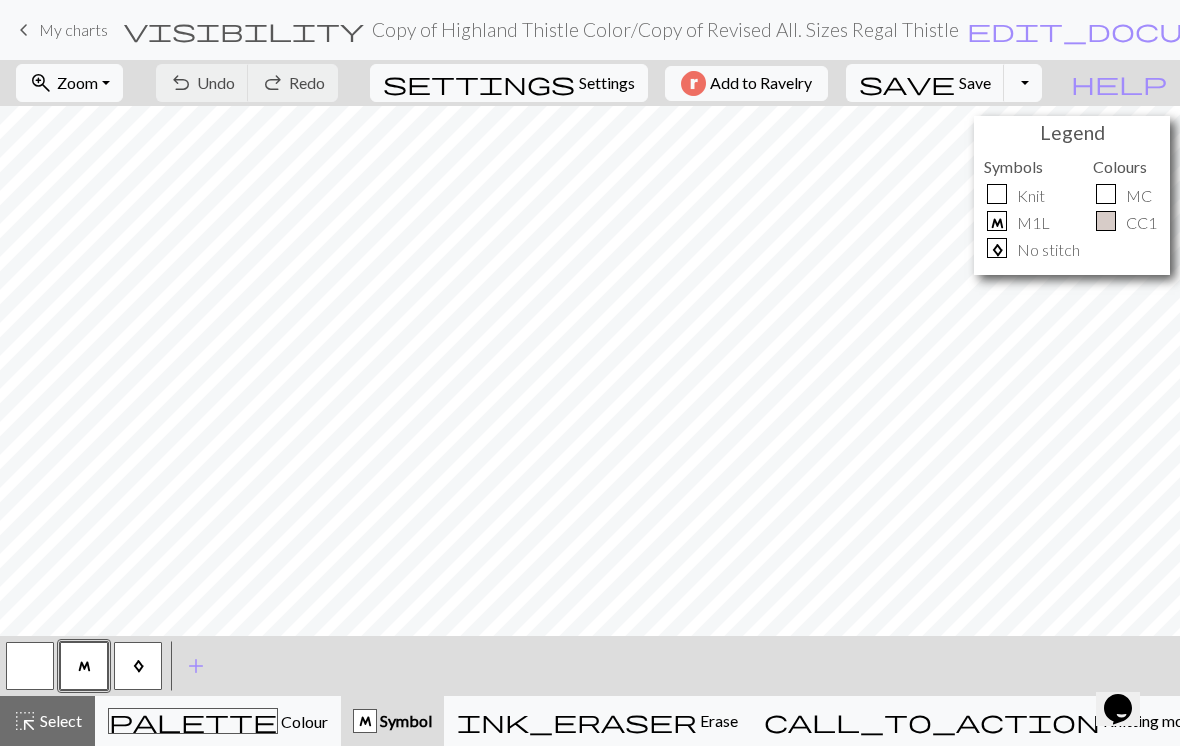 click on "Colour" at bounding box center [303, 721] 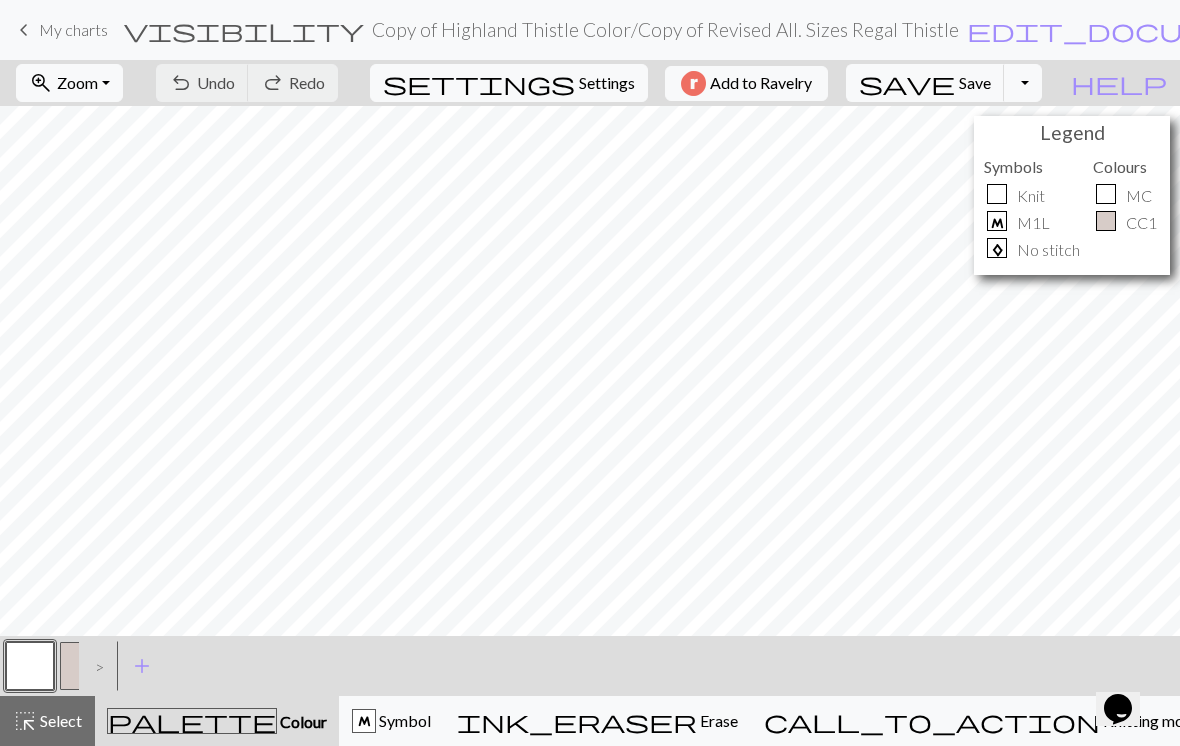 click on ">" at bounding box center (95, 666) 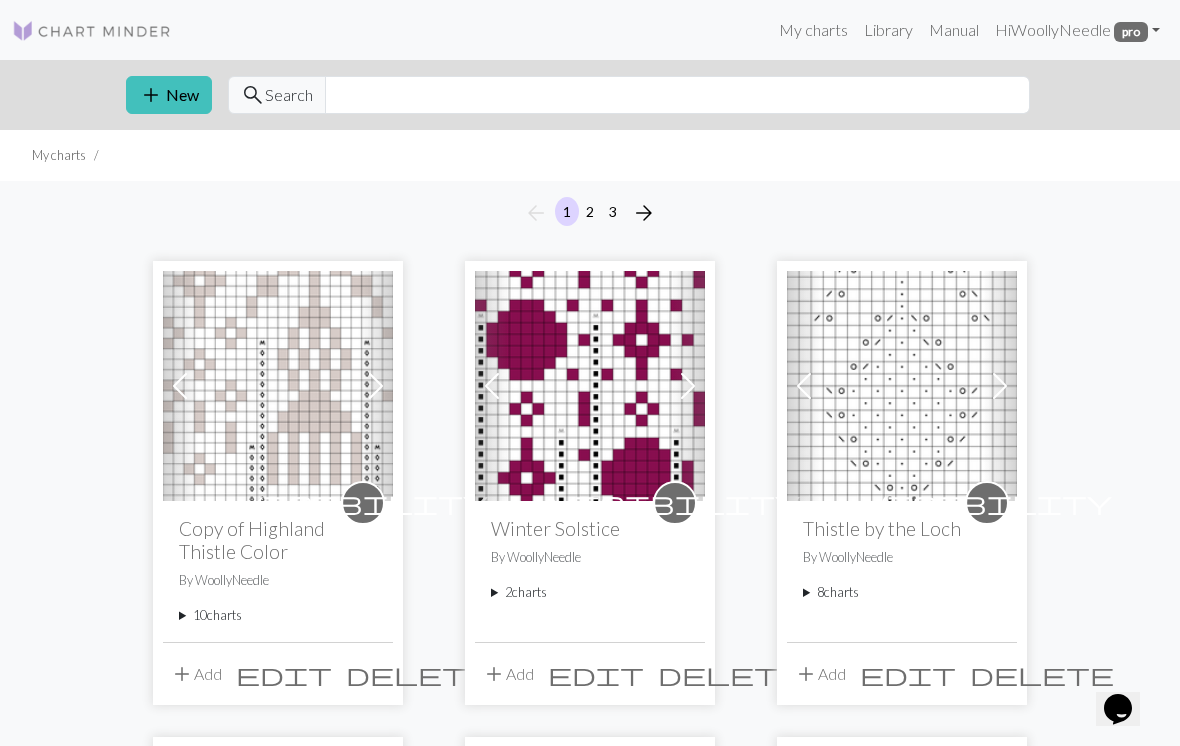 click on "10  charts" at bounding box center [278, 615] 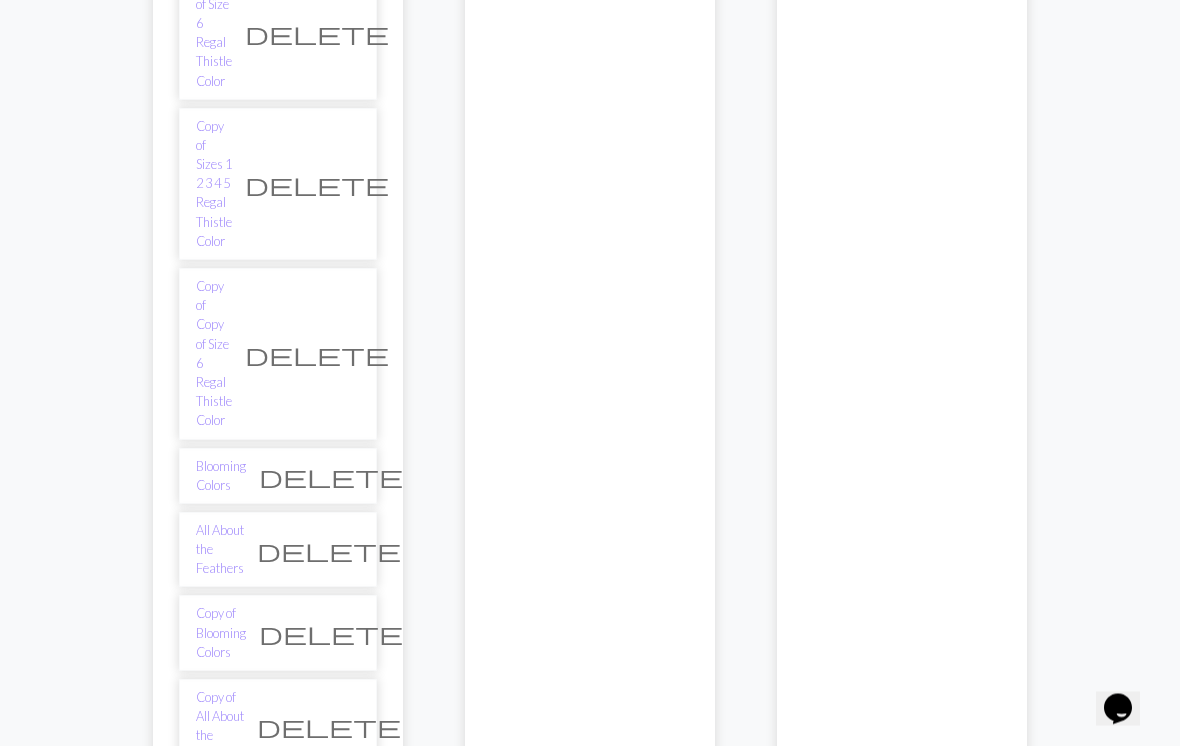 scroll, scrollTop: 790, scrollLeft: 0, axis: vertical 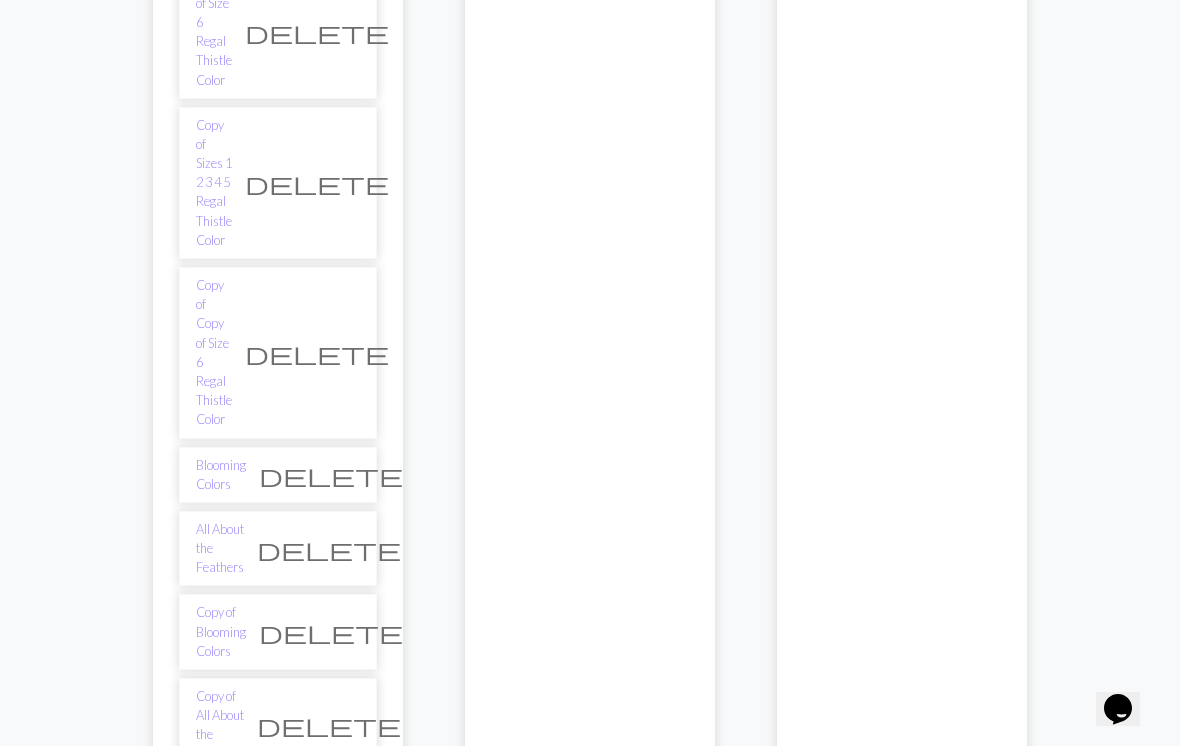 click on "Copy of Revised All. Sizes Regal Thistle" at bounding box center (217, 969) 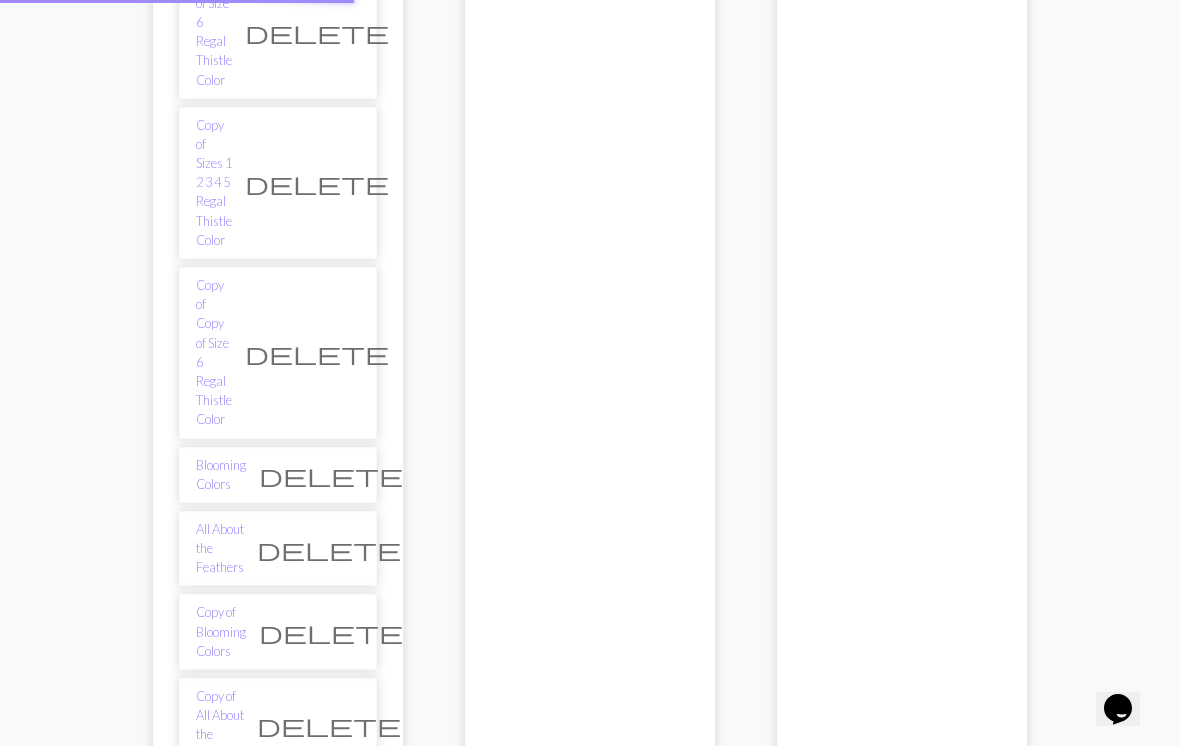 scroll, scrollTop: 0, scrollLeft: 0, axis: both 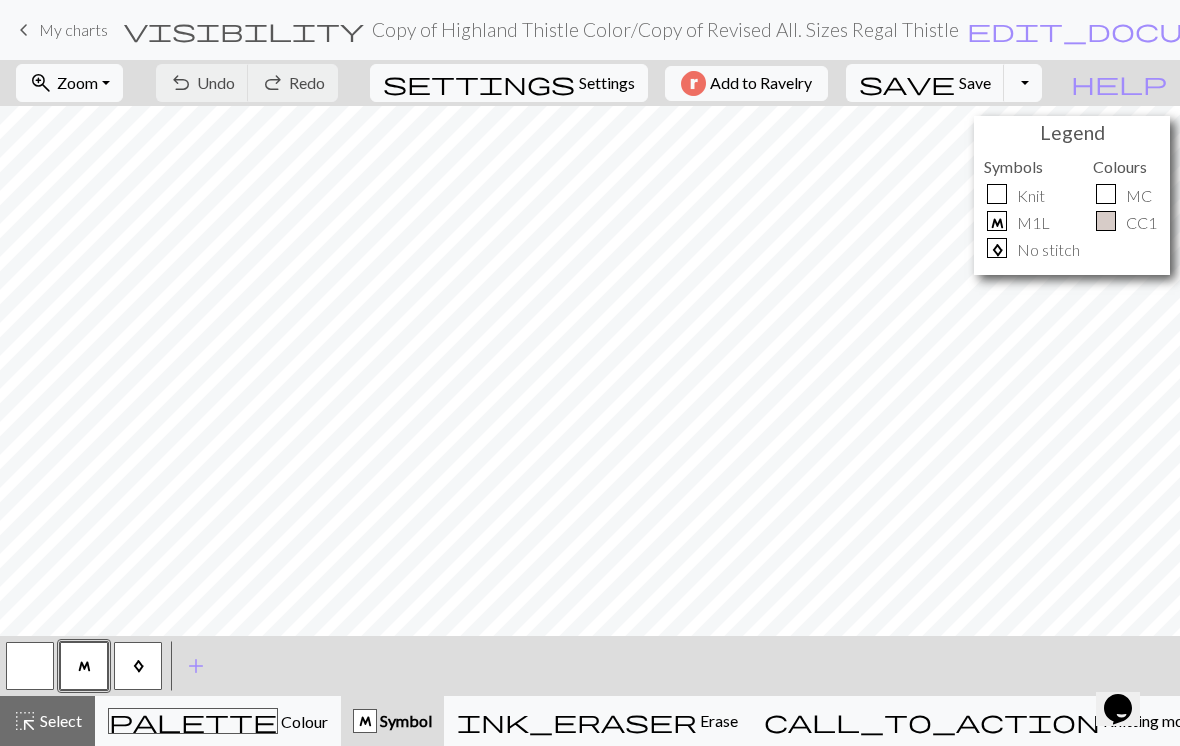 click on "zoom_in Zoom Zoom" at bounding box center (69, 83) 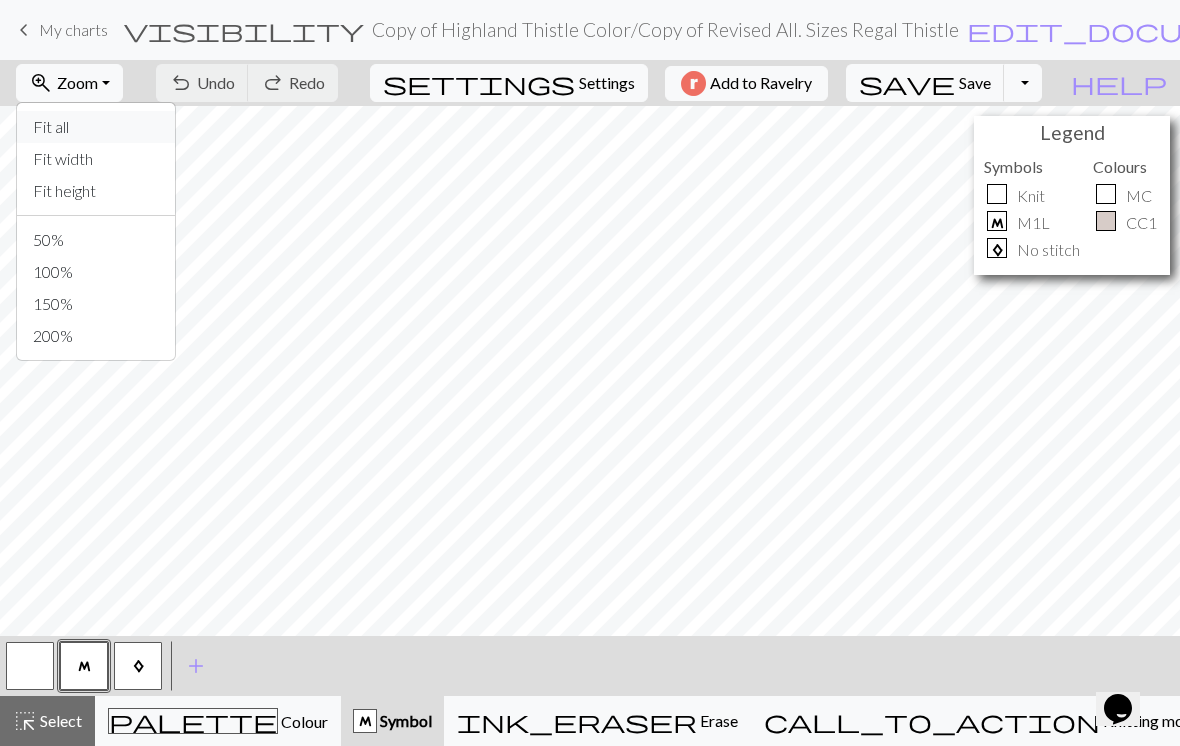 click on "Fit all" at bounding box center (96, 127) 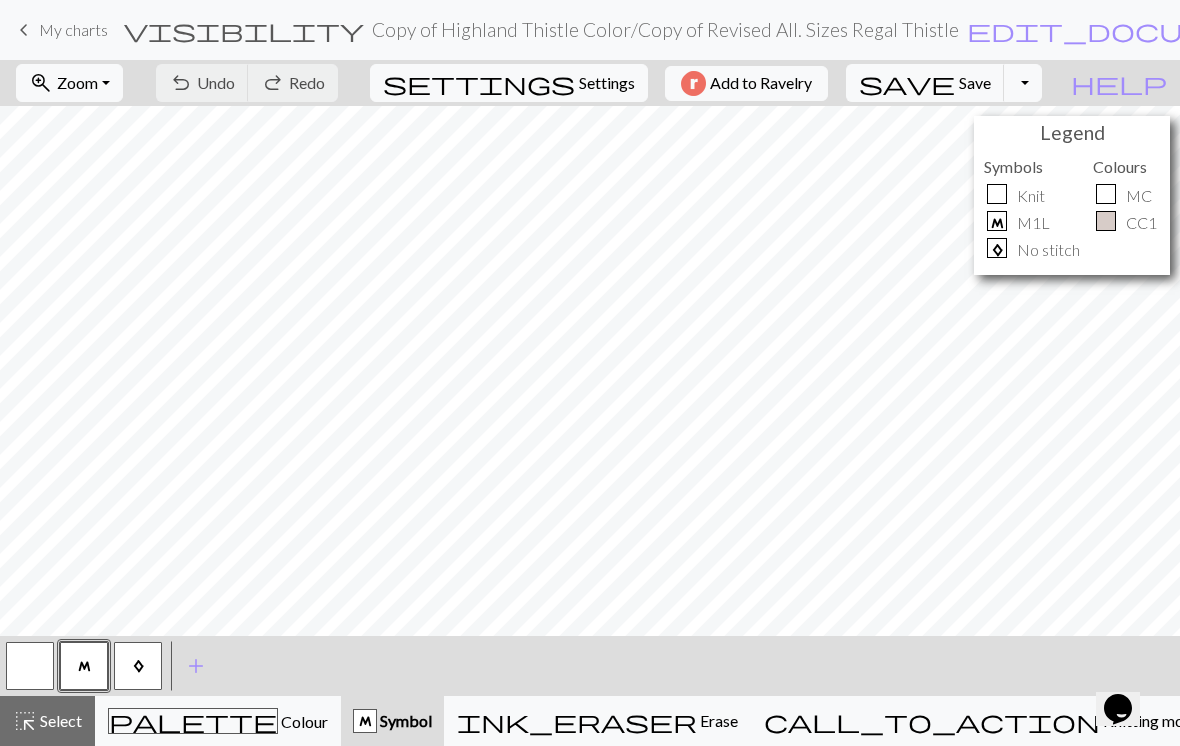 click on "Colour" at bounding box center [303, 721] 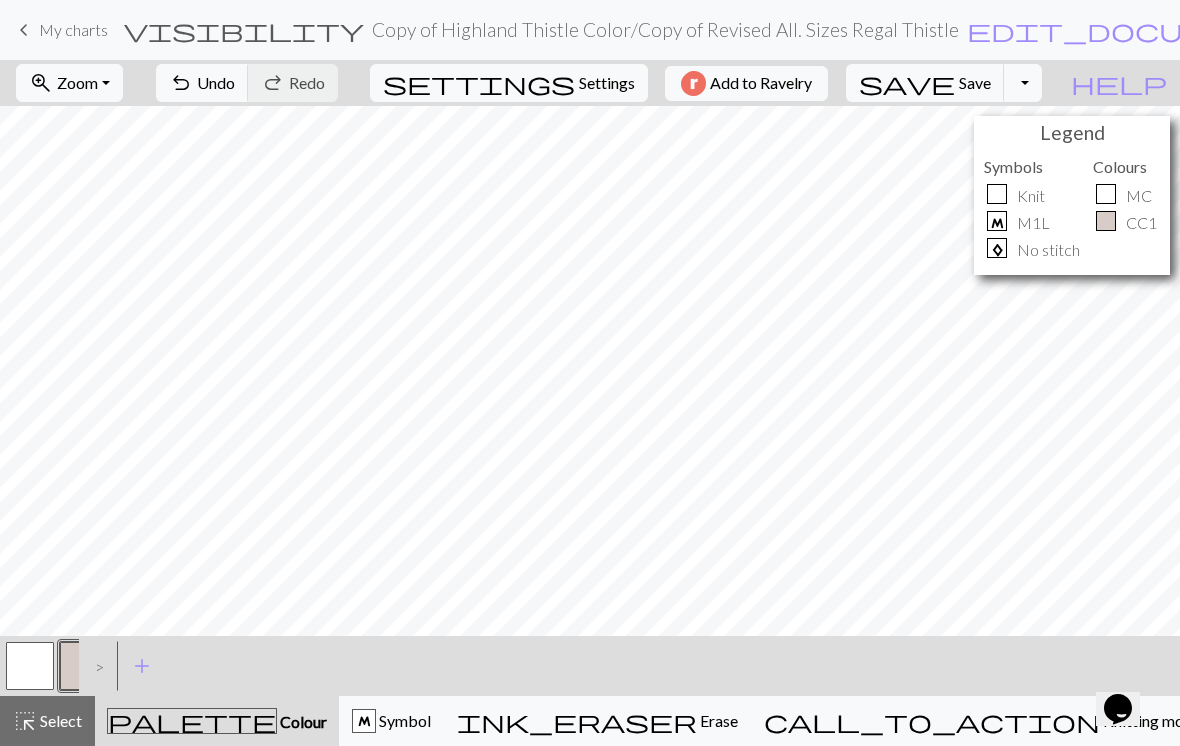 click at bounding box center [30, 666] 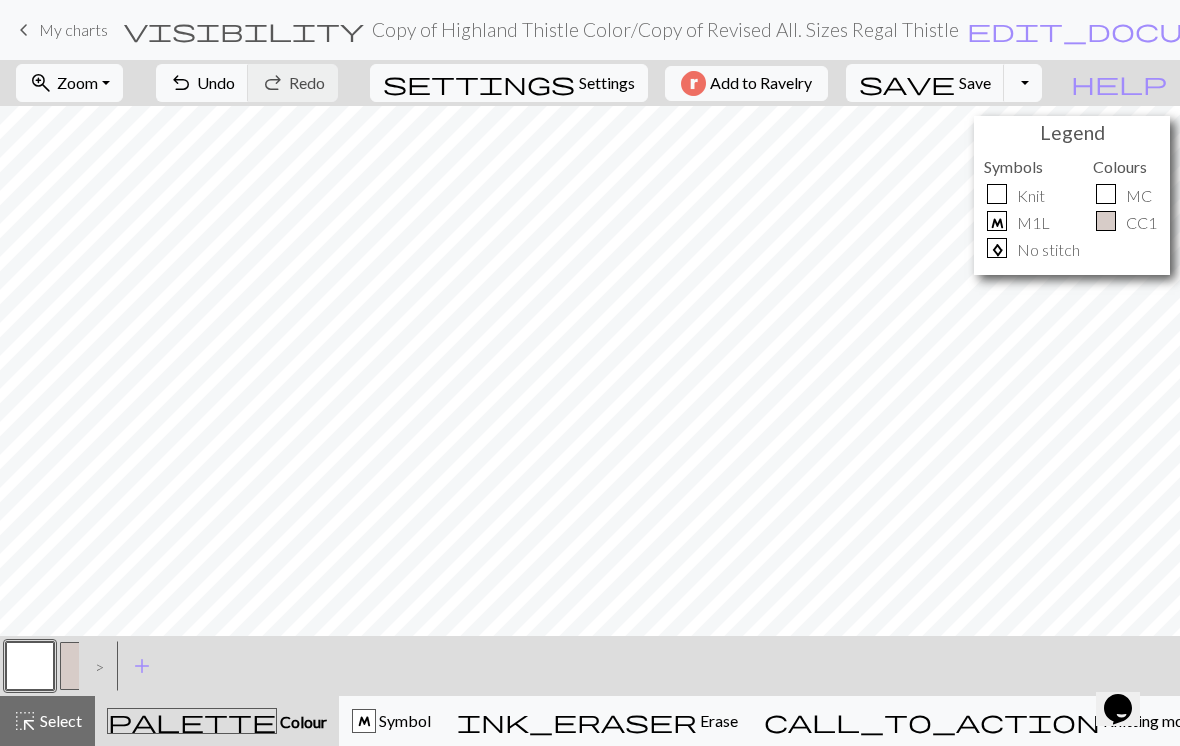 click on ">" at bounding box center [95, 666] 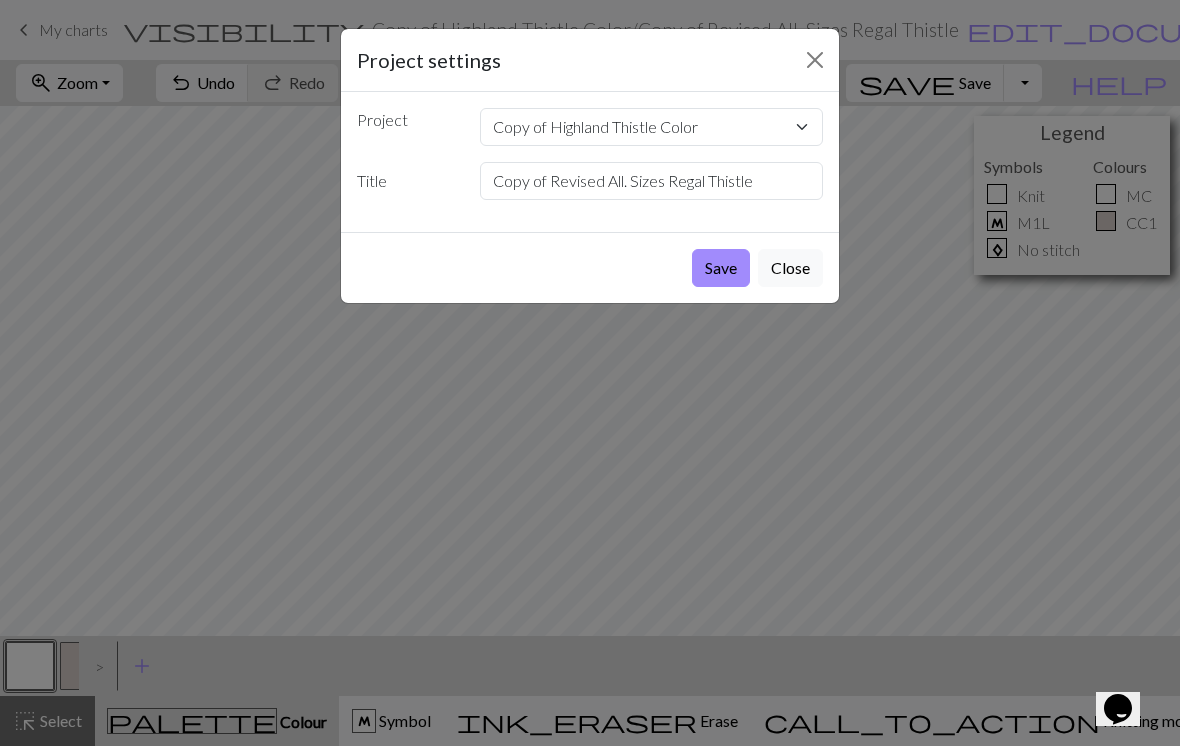 click on "Save" at bounding box center (721, 268) 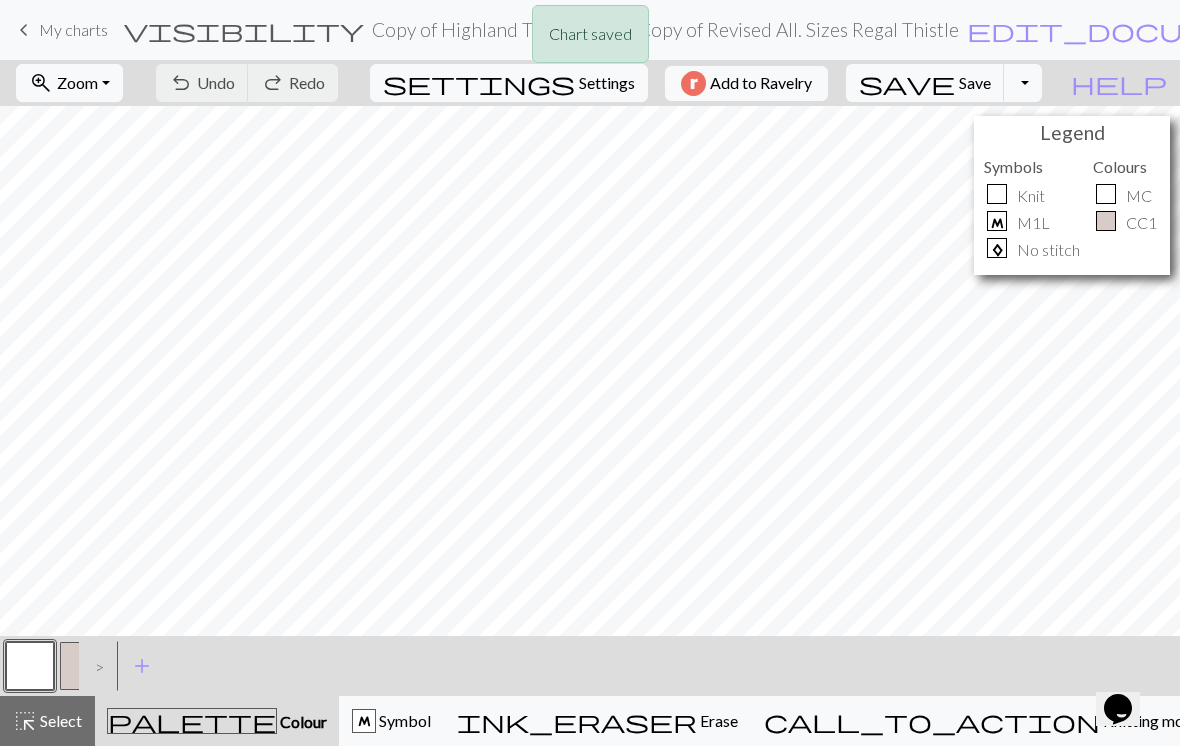 click at bounding box center [84, 666] 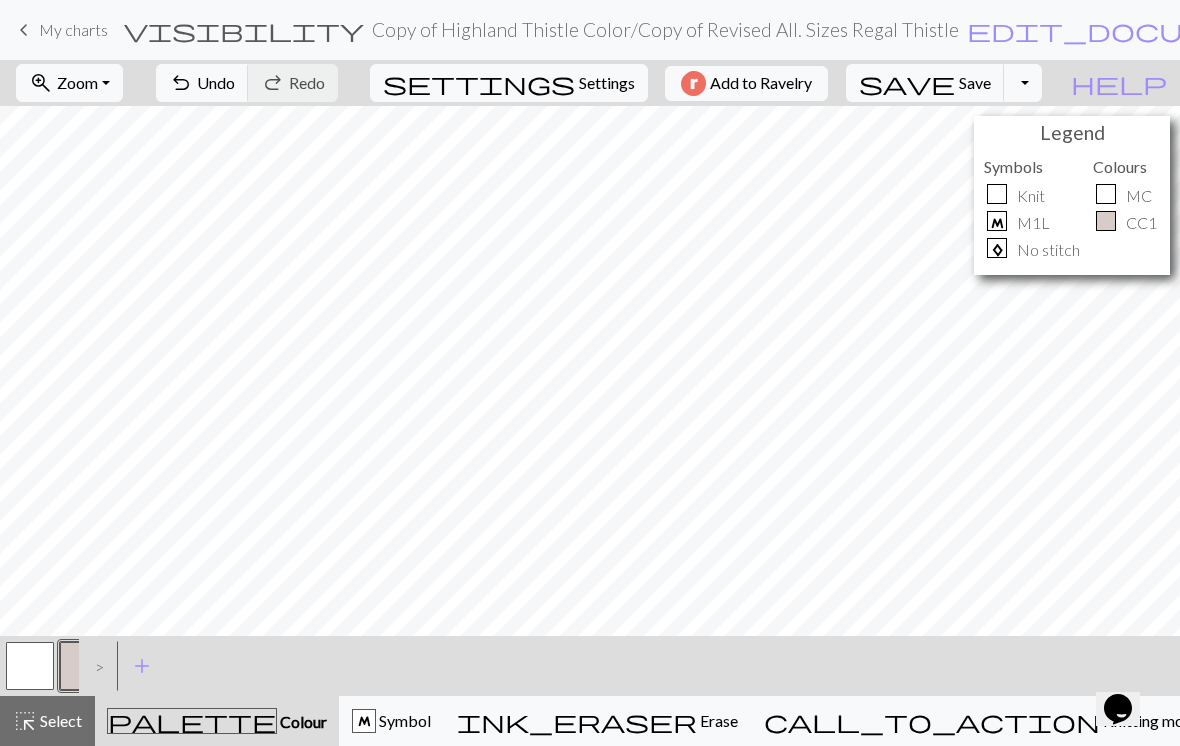 click on "Symbol" at bounding box center (403, 720) 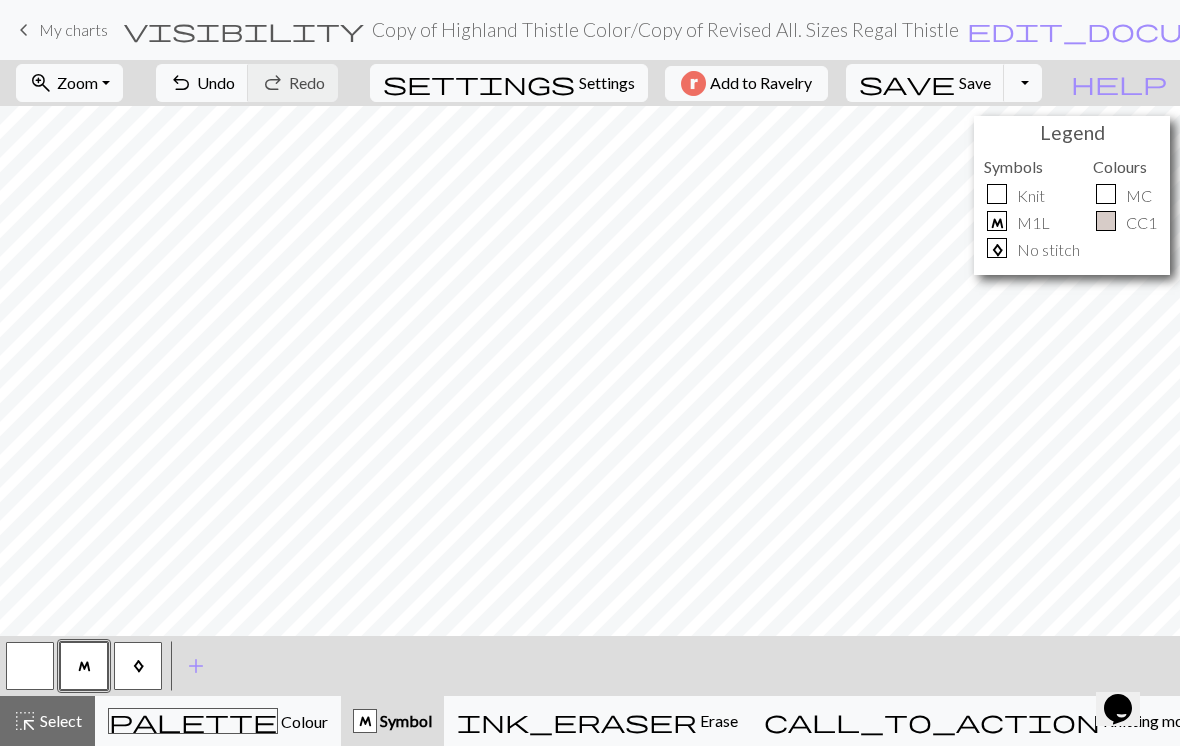 click at bounding box center [30, 666] 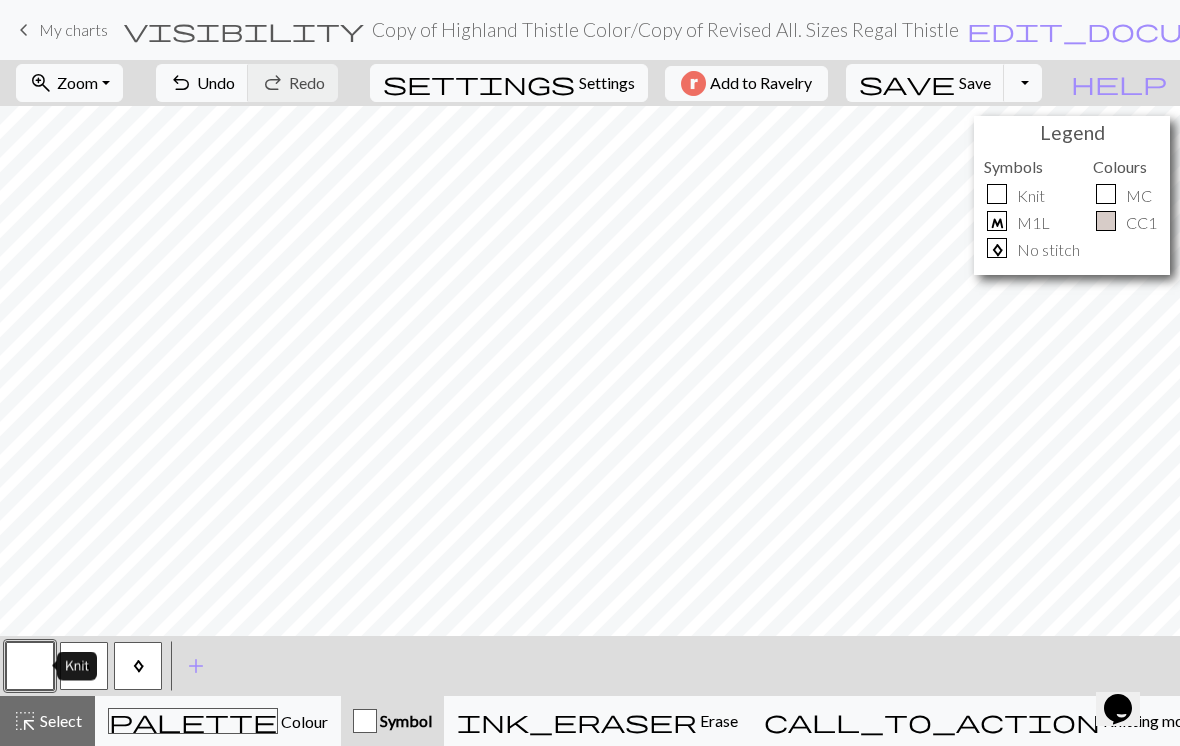 click on "Colour" at bounding box center [303, 721] 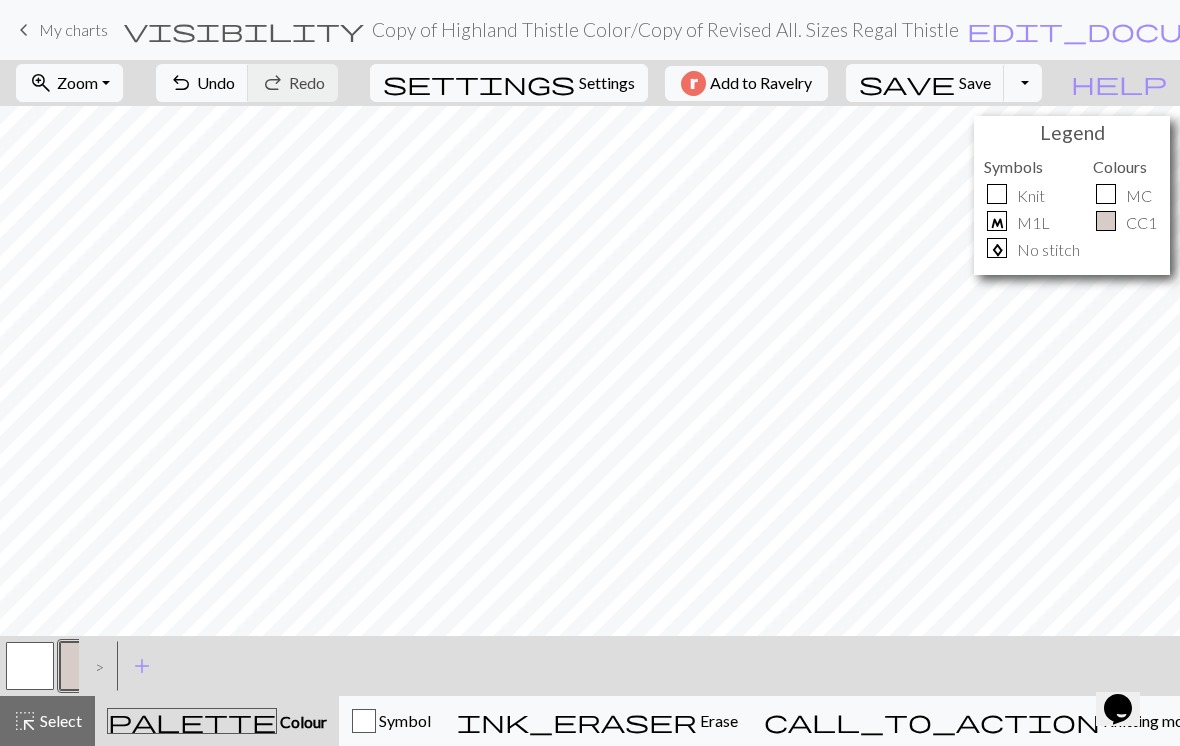 click at bounding box center [30, 666] 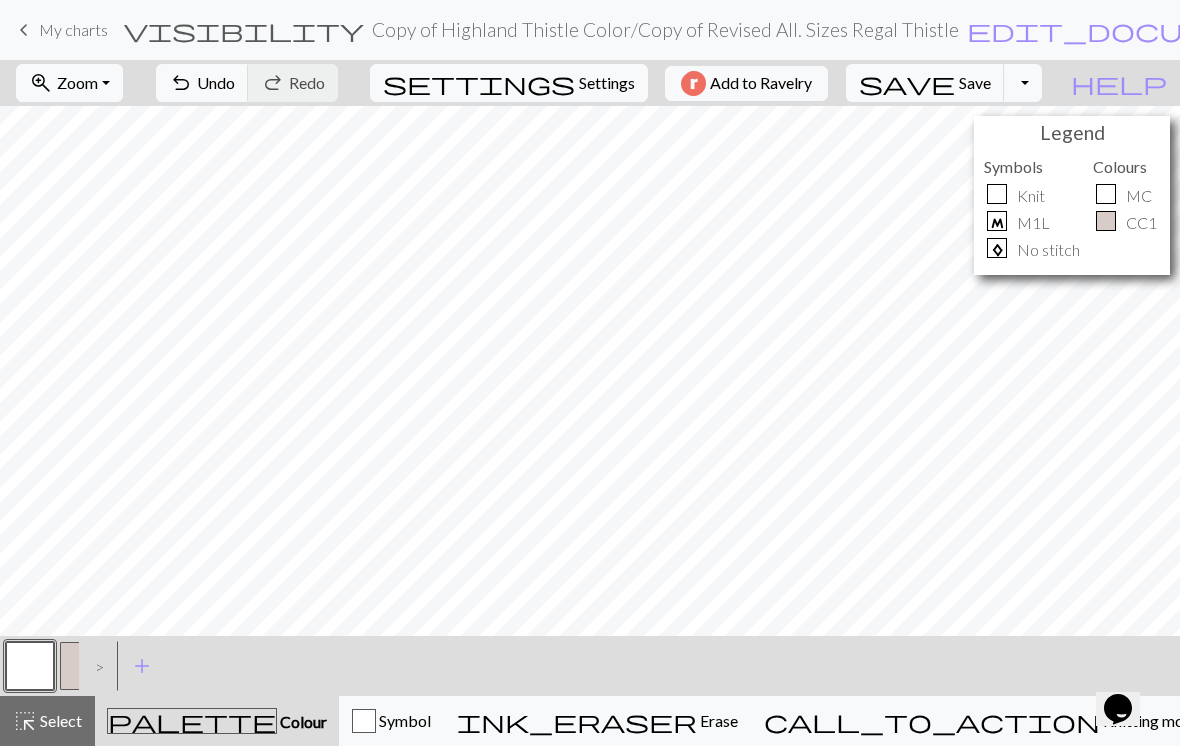 click on "Symbol" at bounding box center [391, 721] 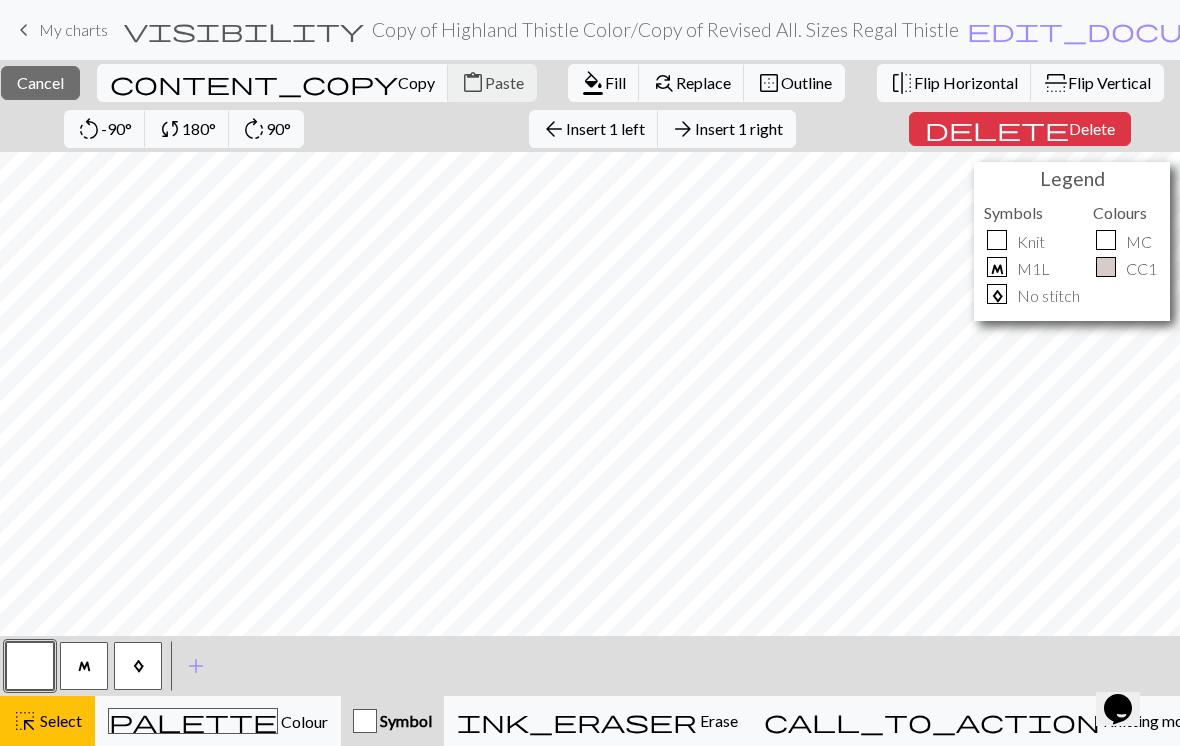 click on "Cancel" at bounding box center (40, 82) 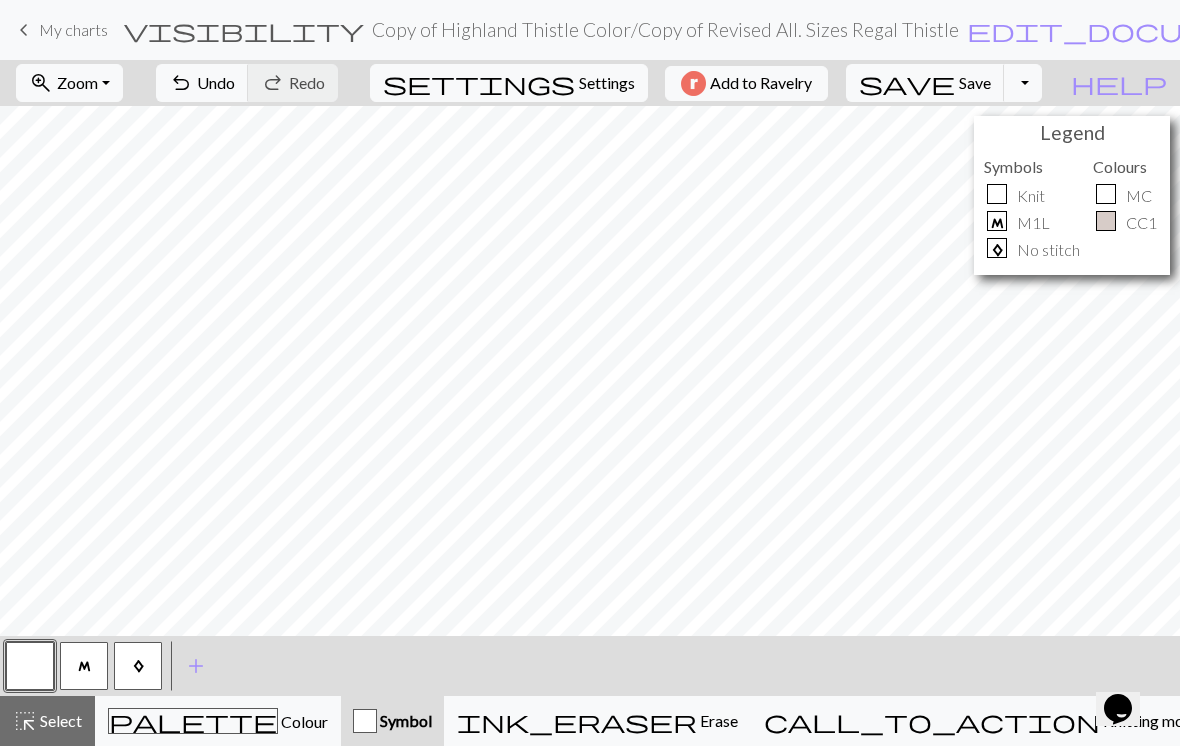 click on "A" at bounding box center [138, 666] 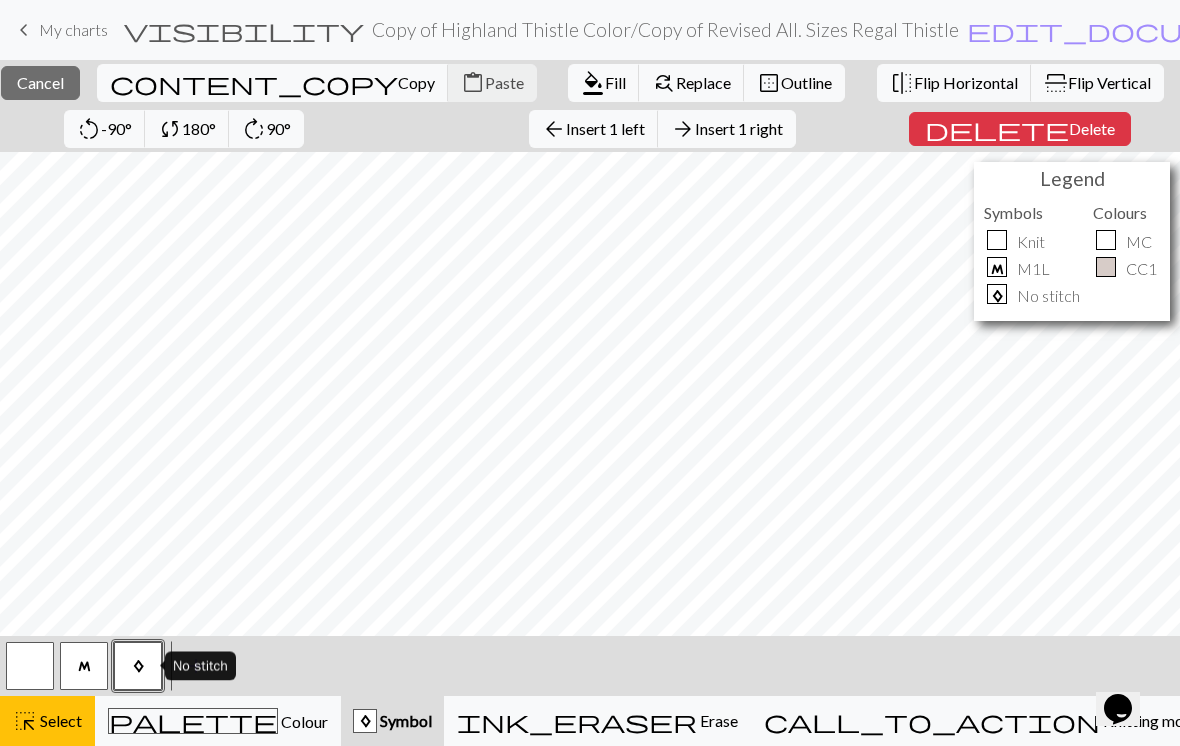click on "Cancel" at bounding box center [40, 82] 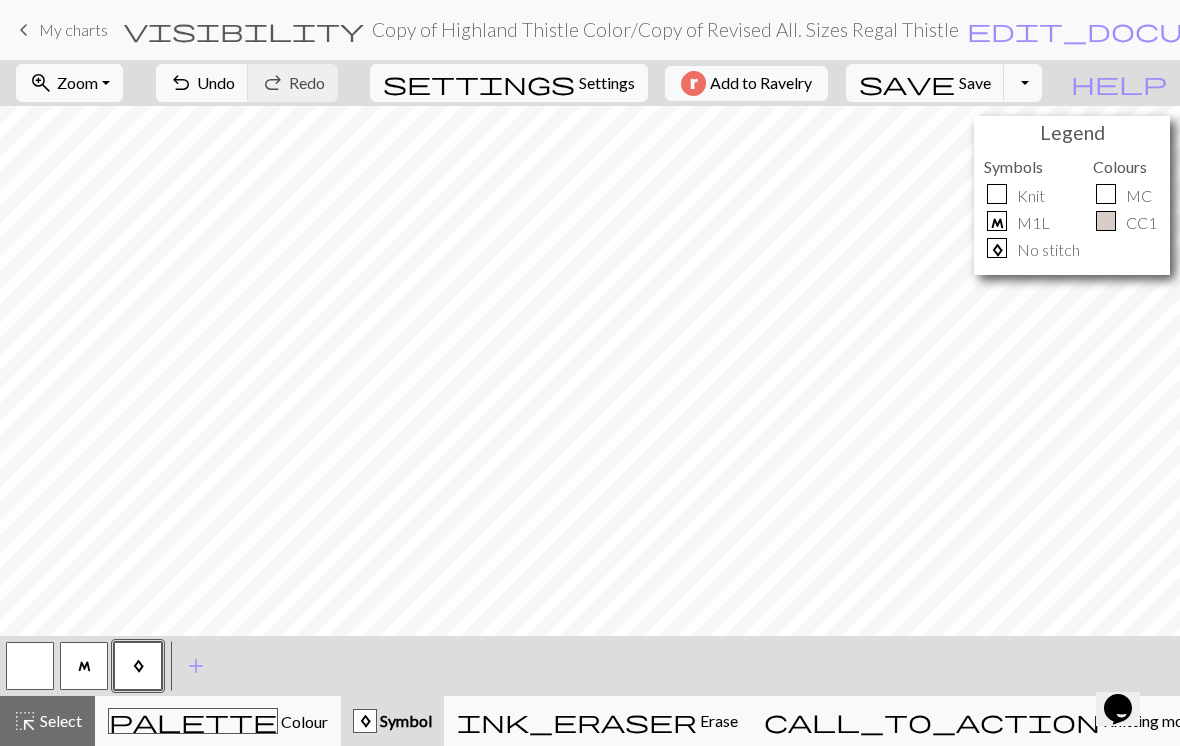 click on "palette   Colour   Colour" at bounding box center [218, 721] 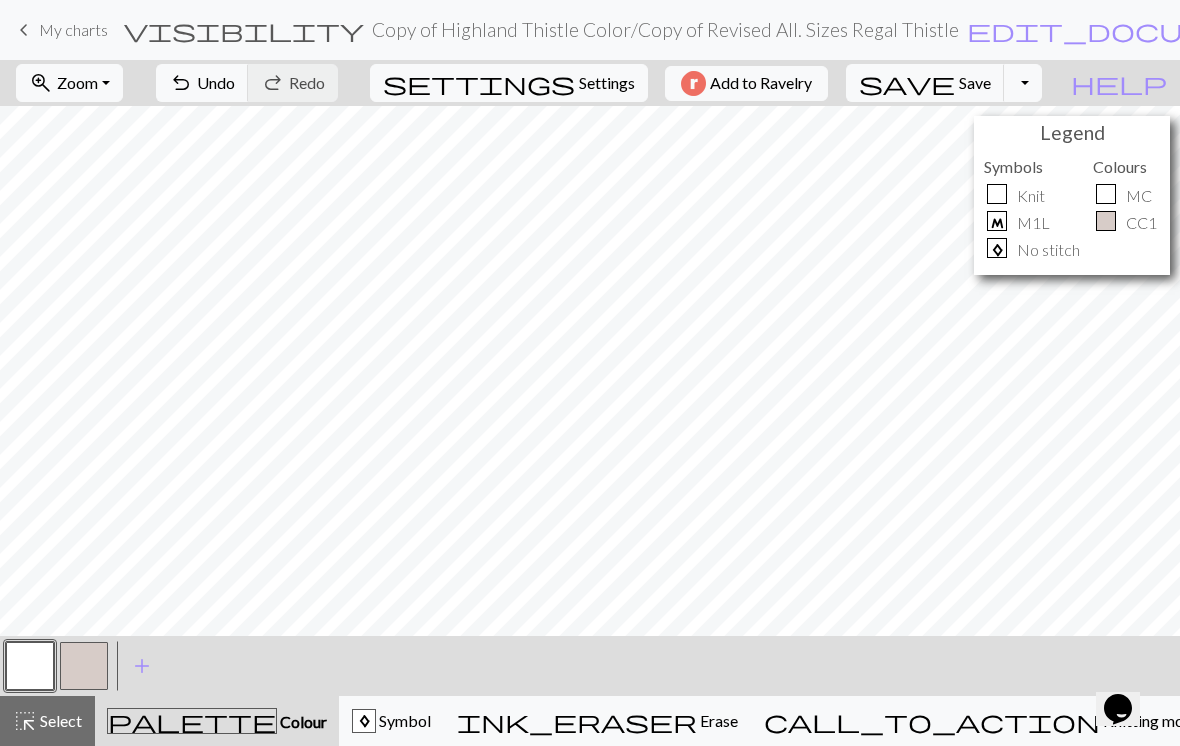 click at bounding box center [84, 666] 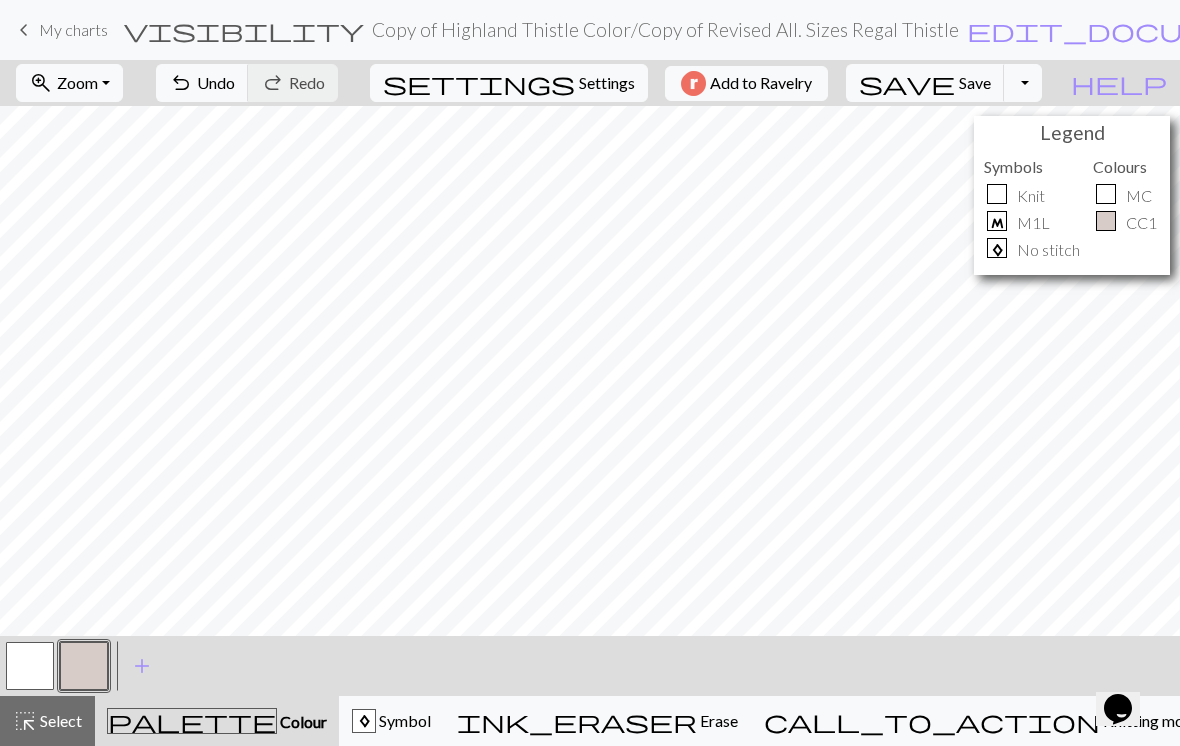 click at bounding box center (30, 666) 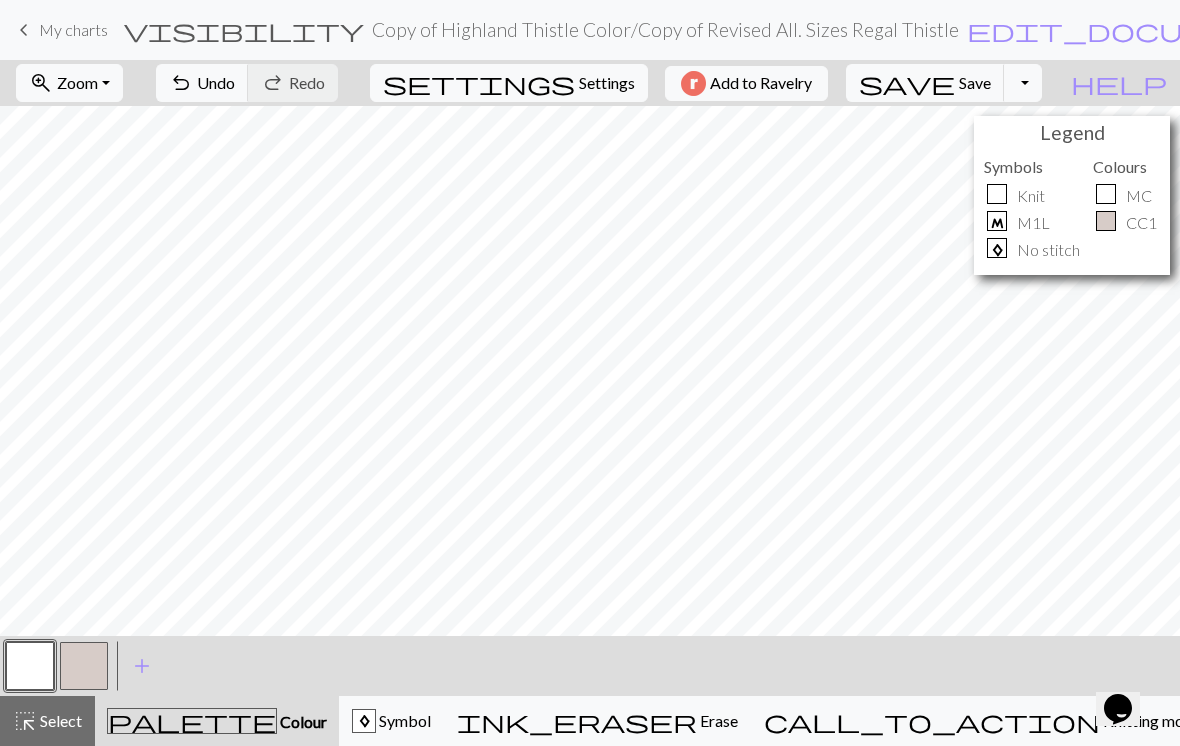 click at bounding box center (84, 666) 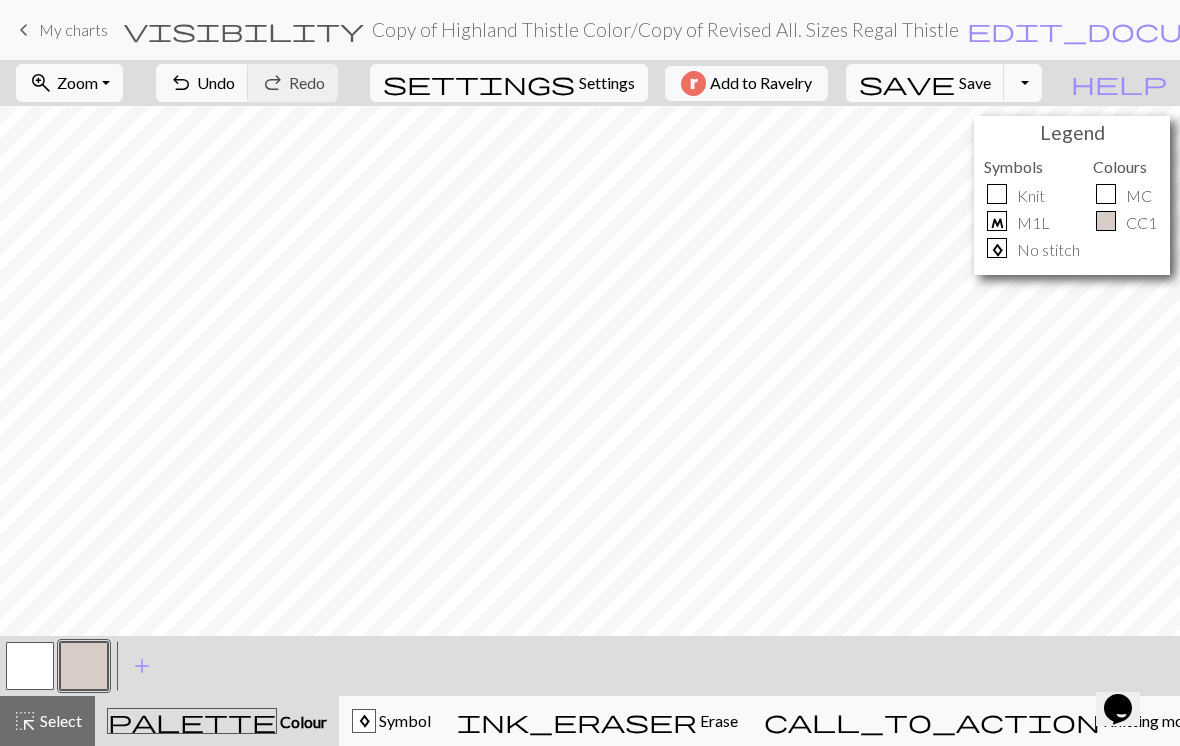 click at bounding box center [30, 666] 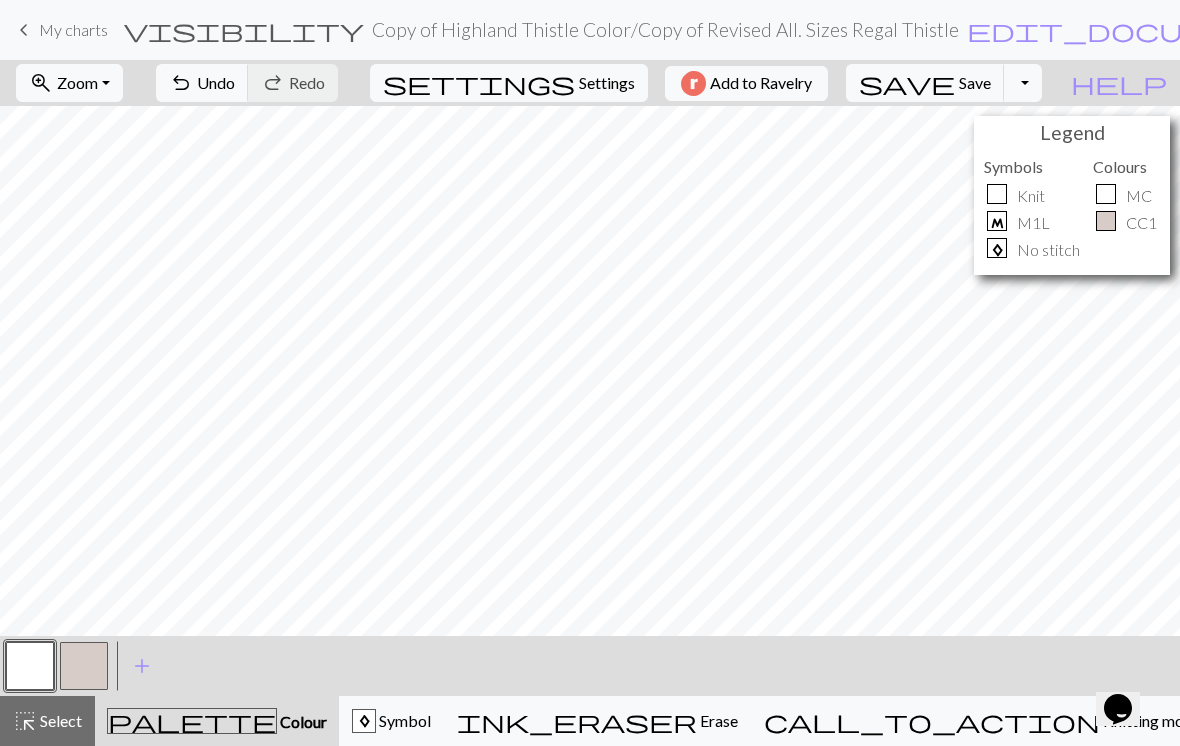 click on "edit_document" at bounding box center [1123, 30] 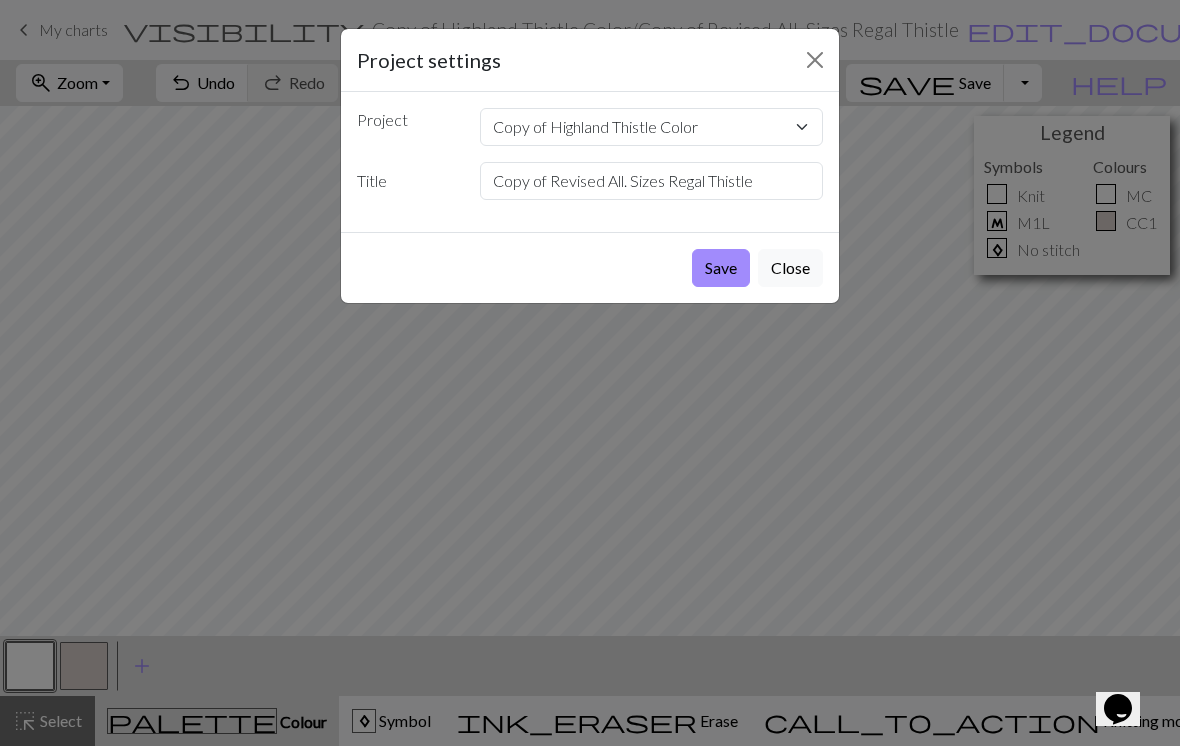 click on "Save" at bounding box center [721, 268] 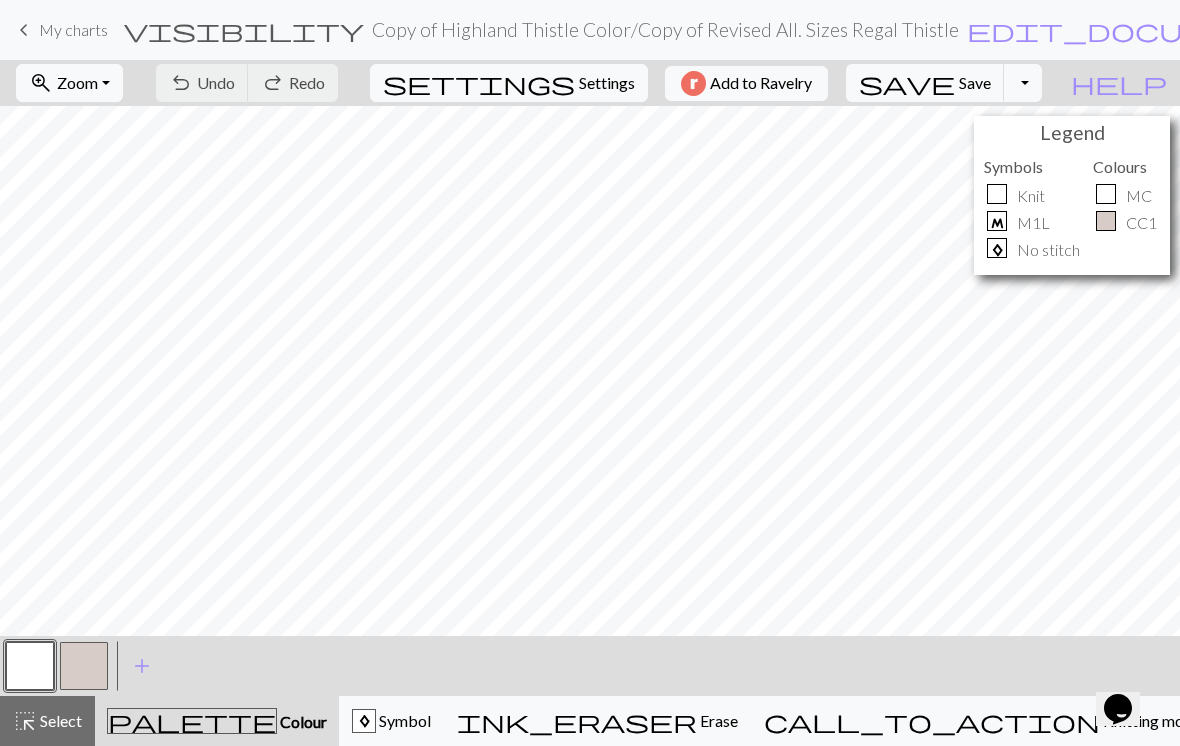 click on "edit_document" at bounding box center [1123, 30] 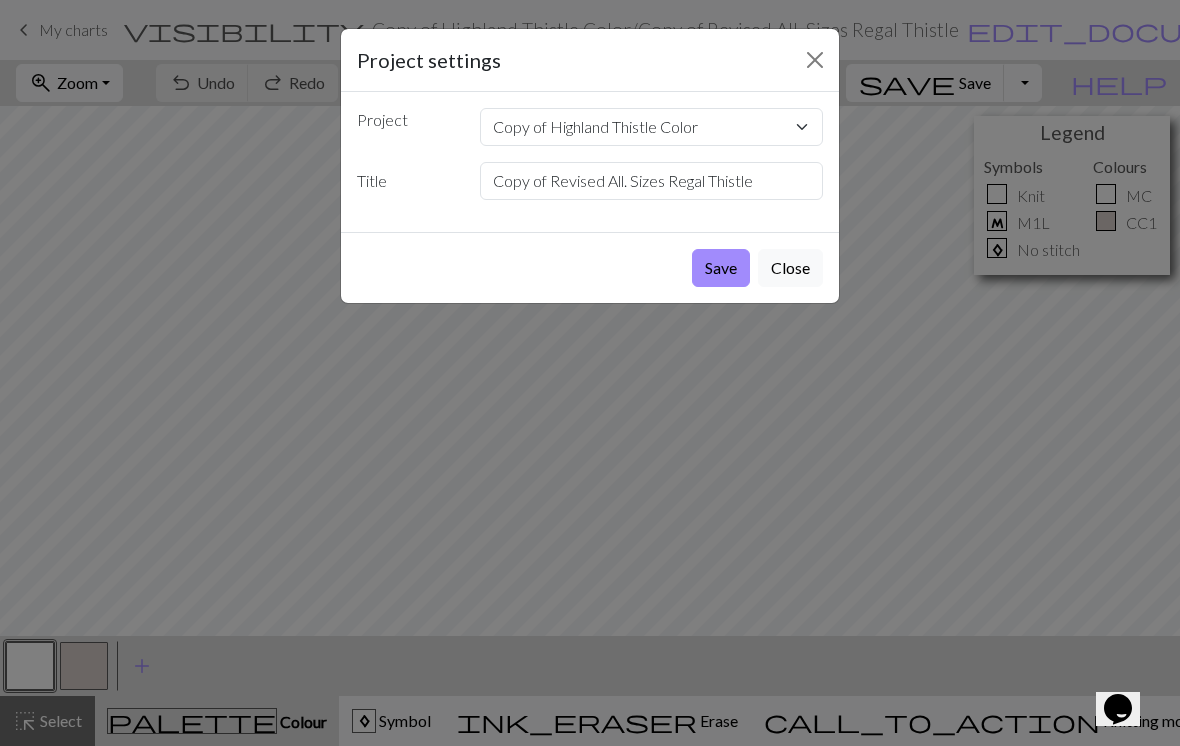 click on "Save" at bounding box center [721, 268] 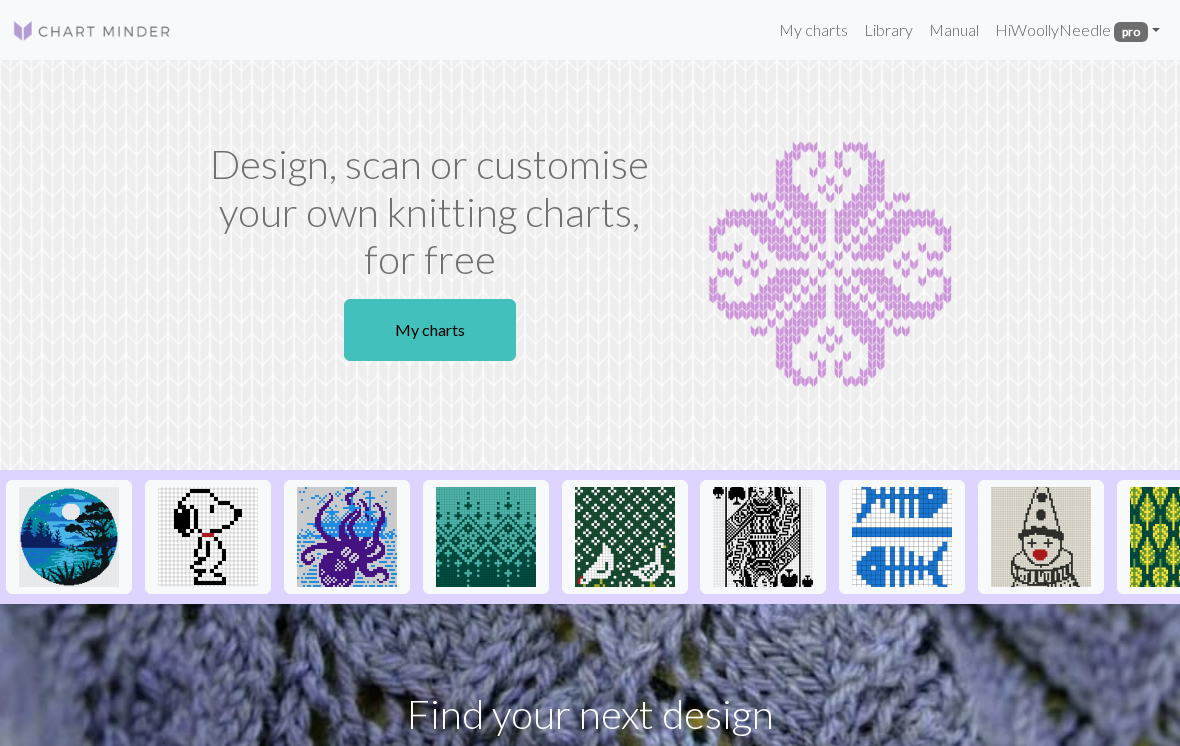 scroll, scrollTop: 0, scrollLeft: 0, axis: both 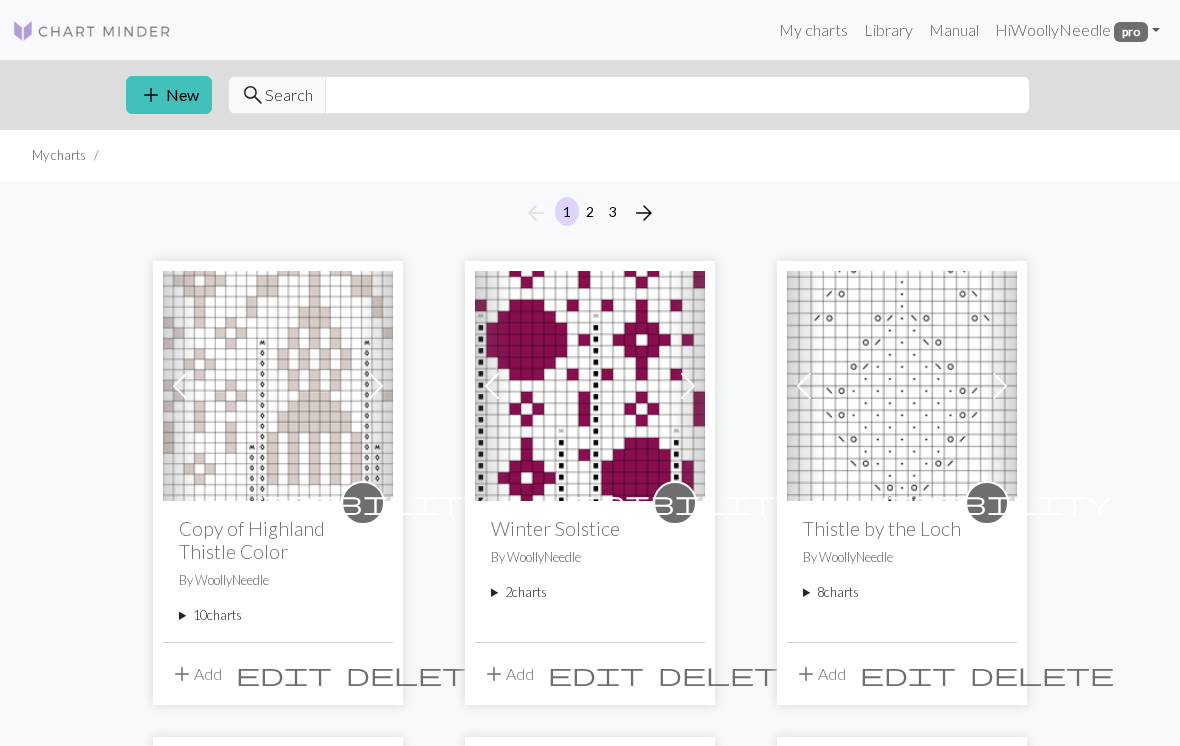 click on "10  charts" at bounding box center [278, 615] 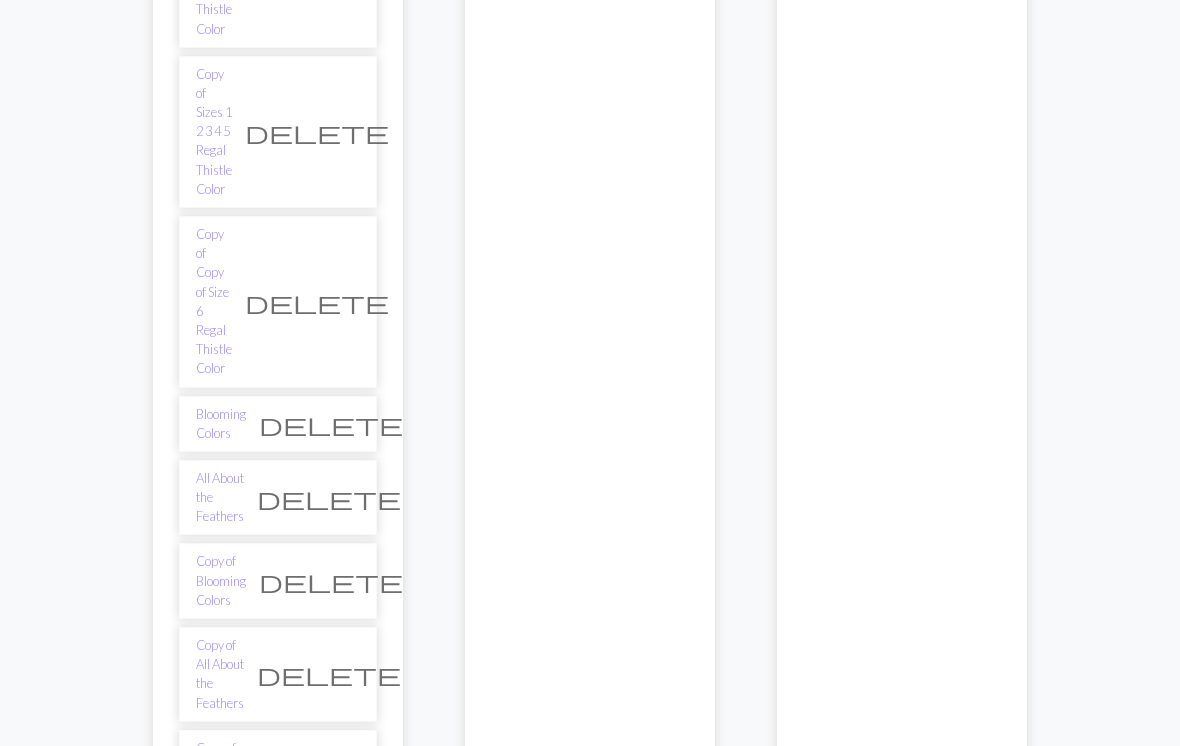 click on "Copy of Revised All. Sizes Regal Thistle" at bounding box center [217, 919] 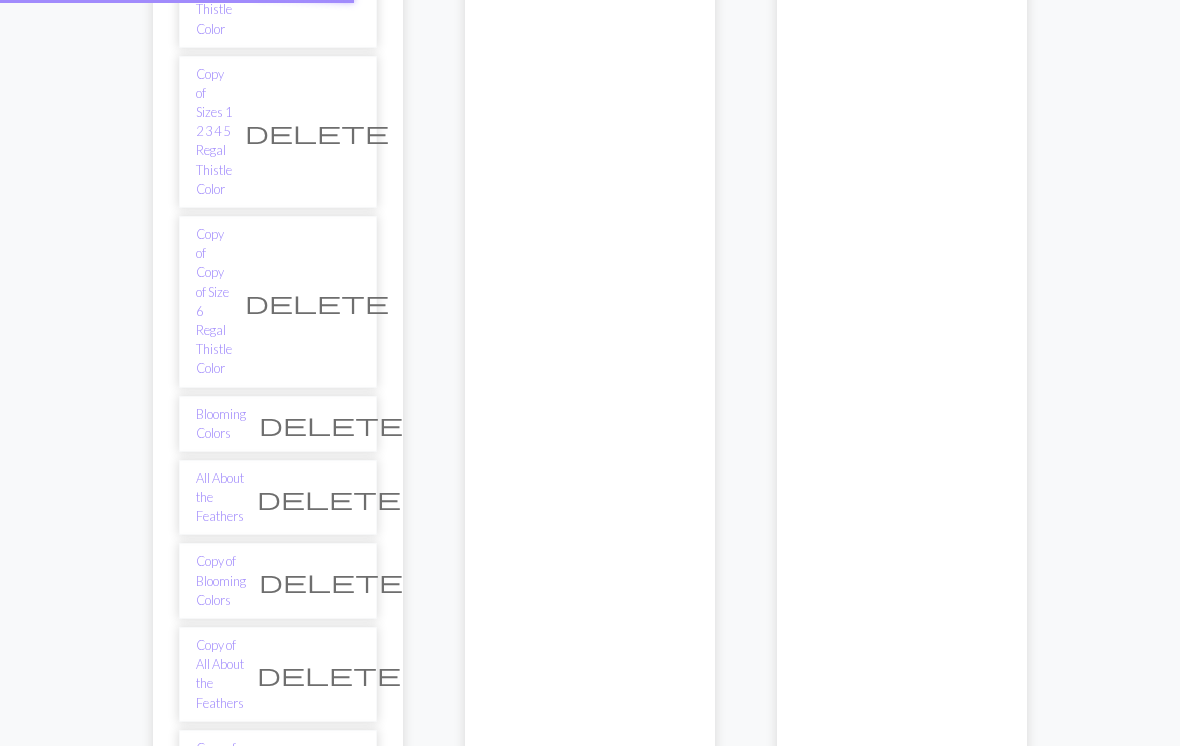 scroll, scrollTop: 841, scrollLeft: 0, axis: vertical 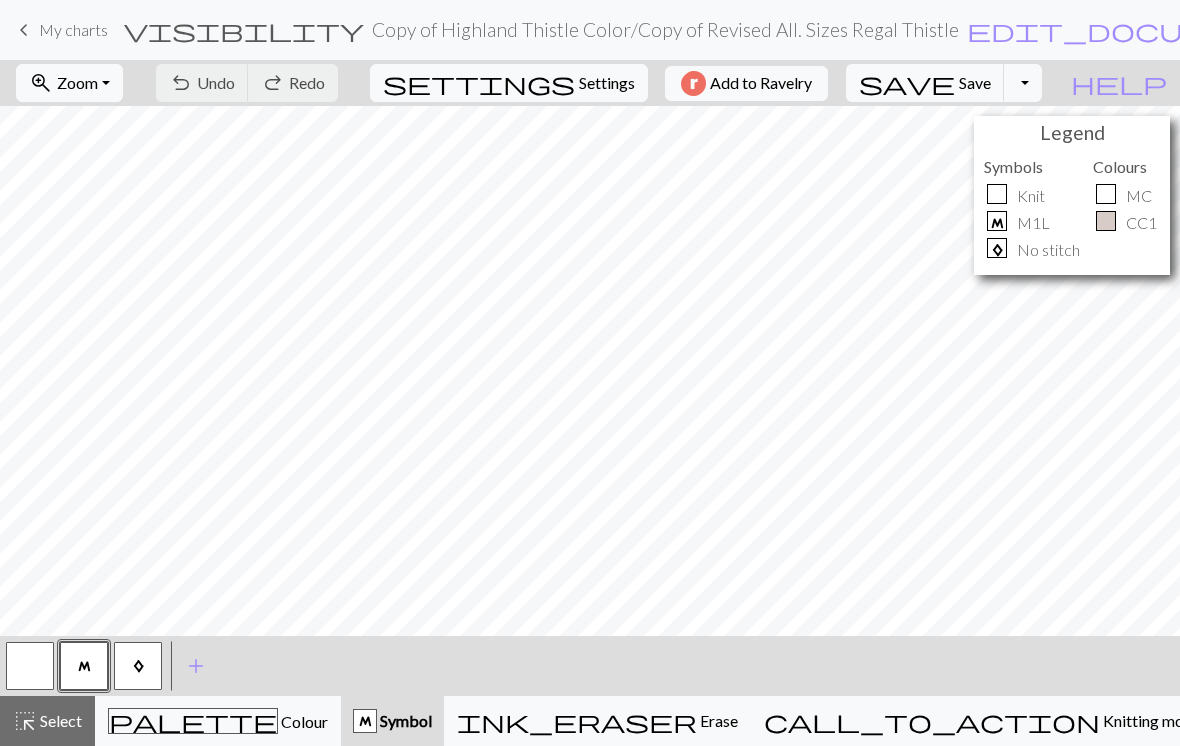 click on "zoom_in Zoom Zoom" at bounding box center (69, 83) 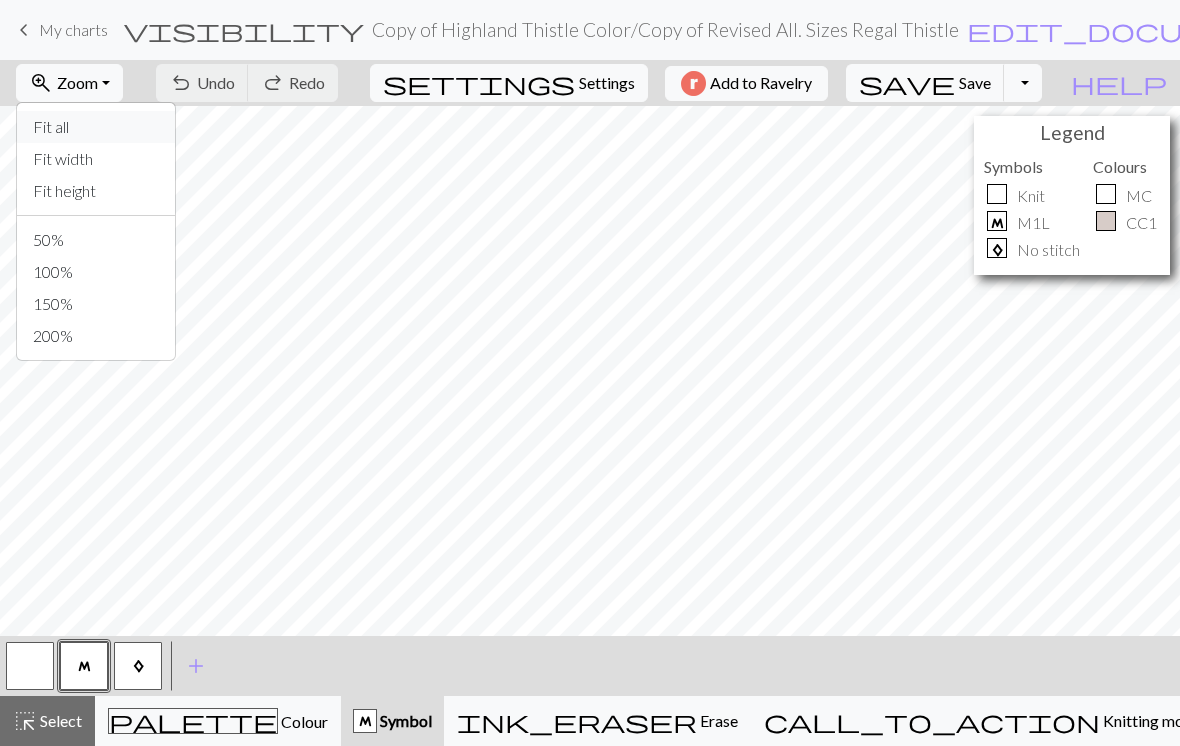 click on "Fit all" at bounding box center (96, 127) 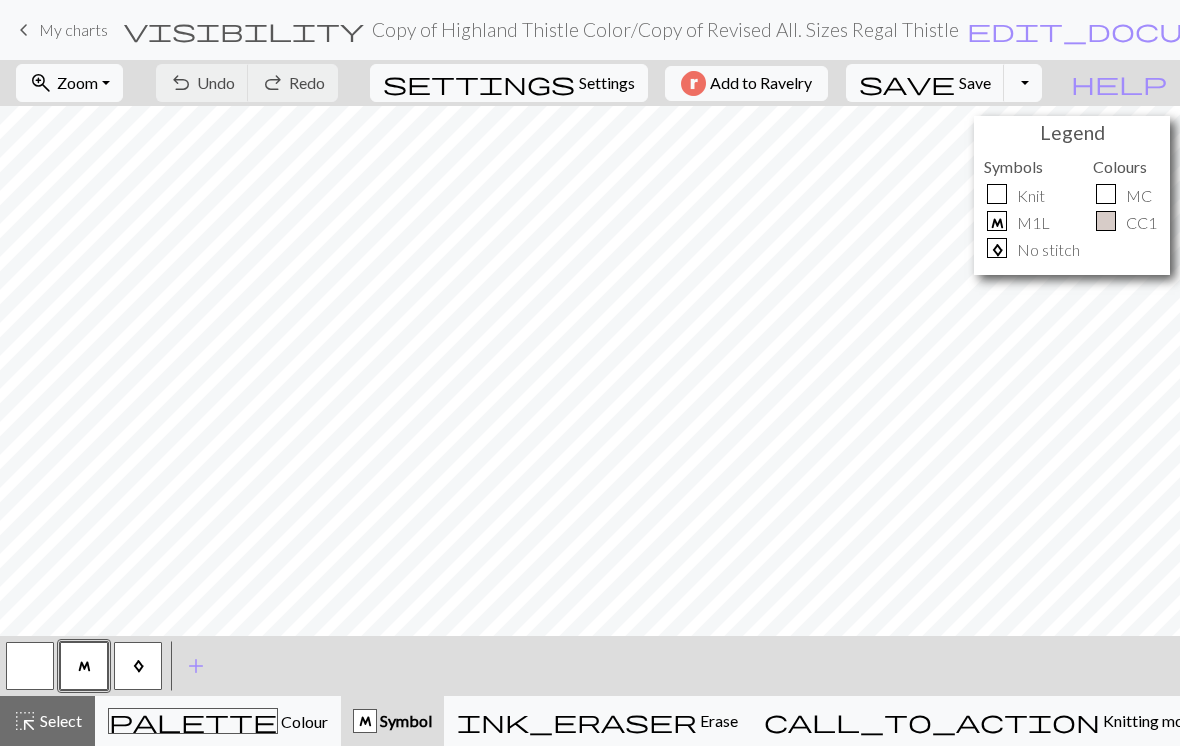 click on "Colour" at bounding box center [303, 721] 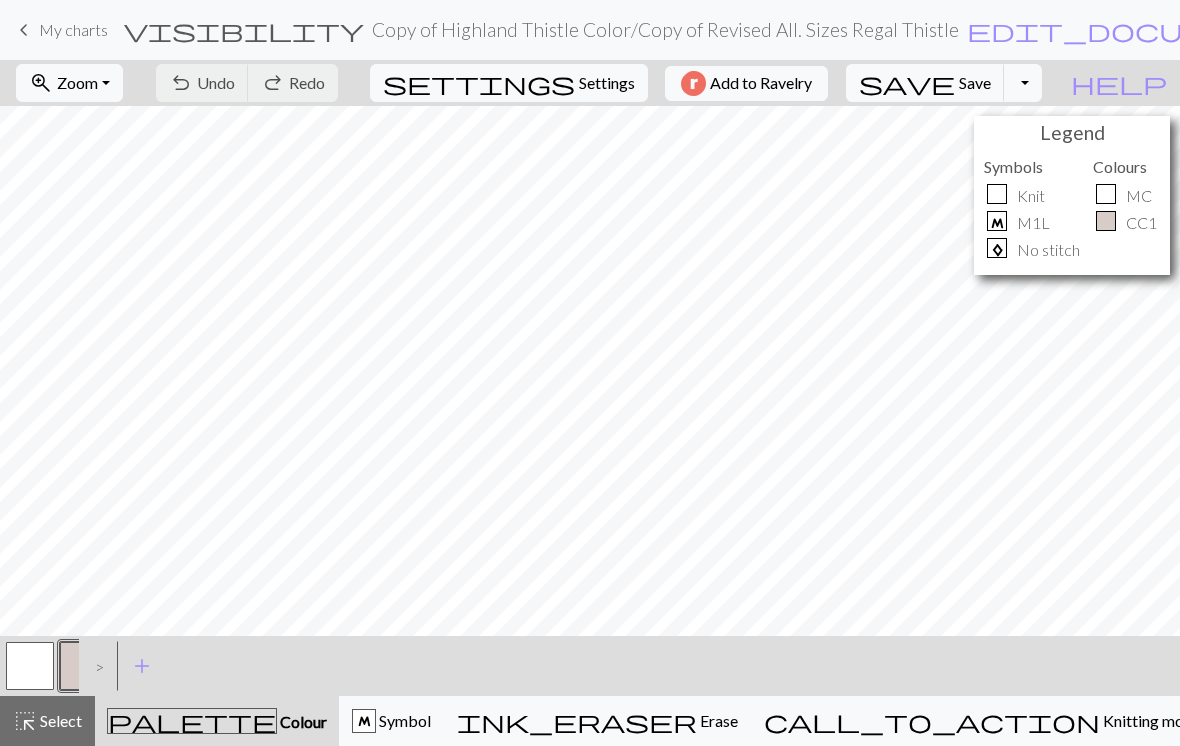 click at bounding box center (30, 666) 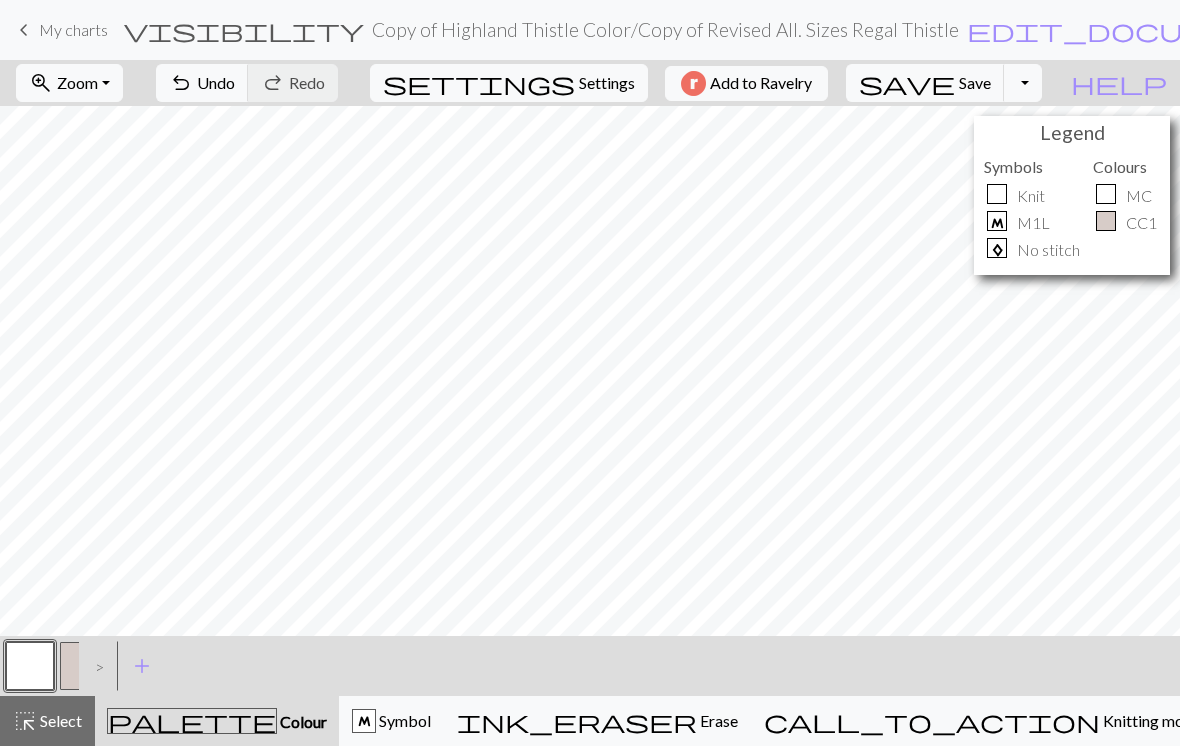click on ">" at bounding box center [95, 666] 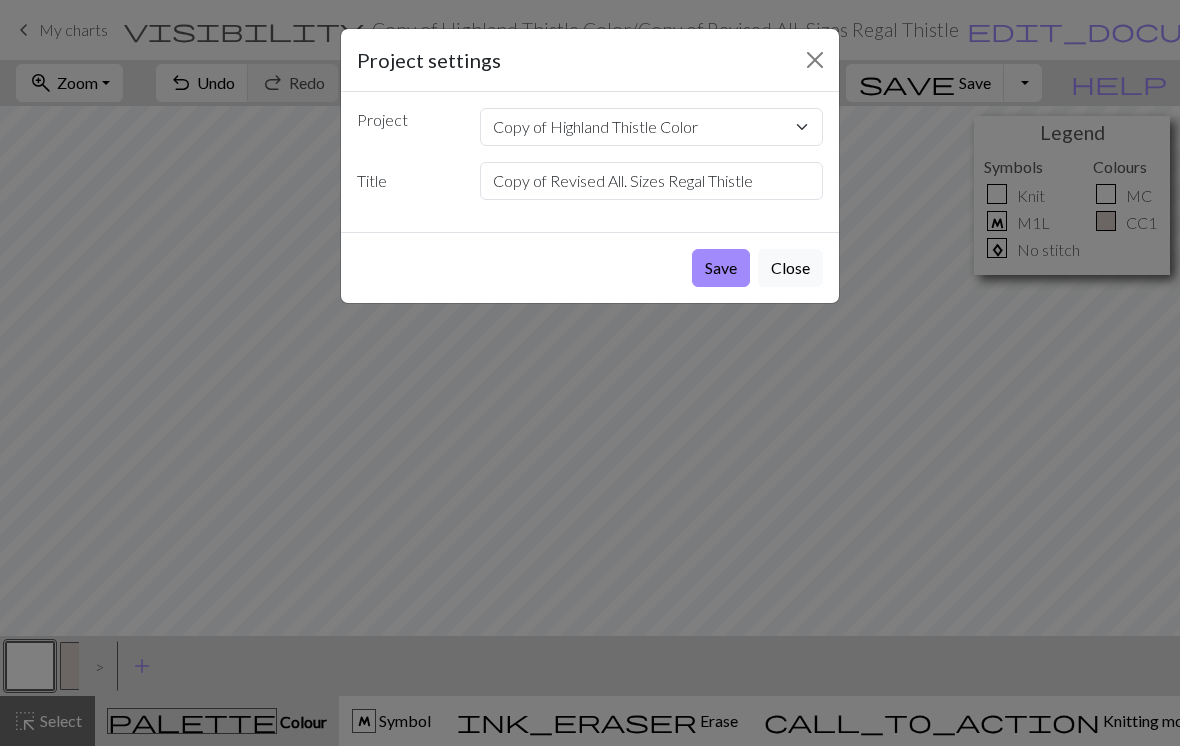 click on "Save" at bounding box center (721, 268) 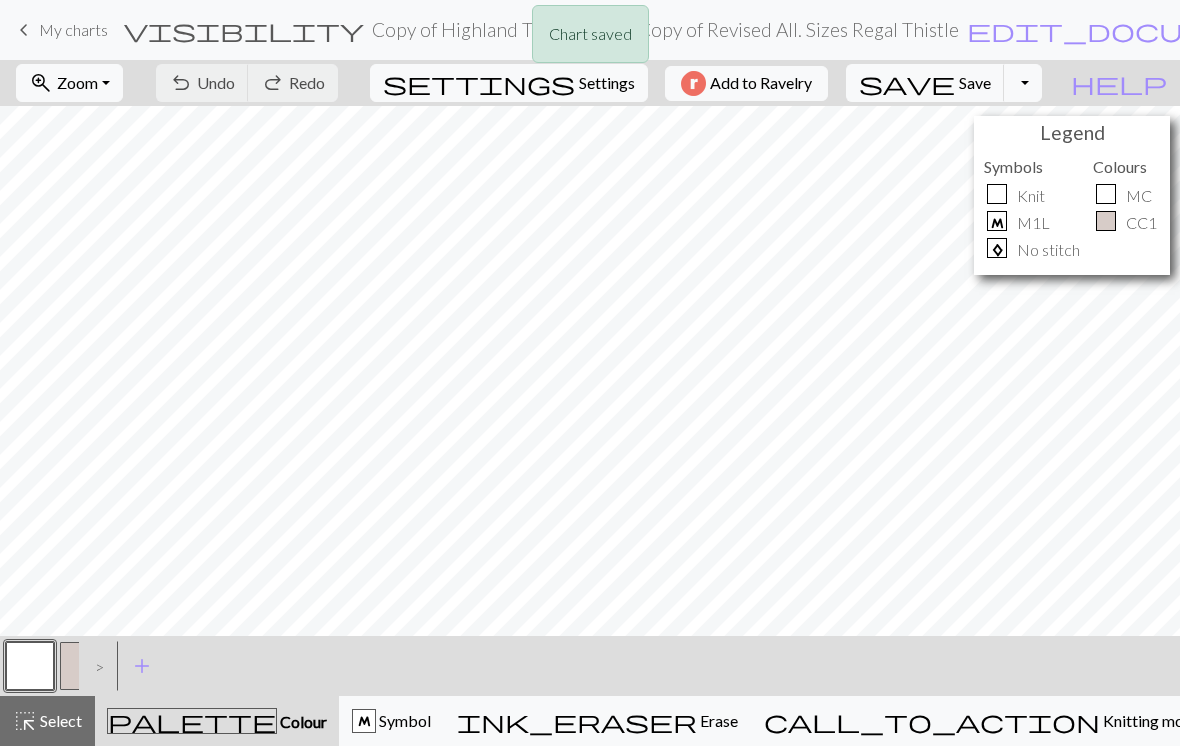 click on ">" at bounding box center [95, 666] 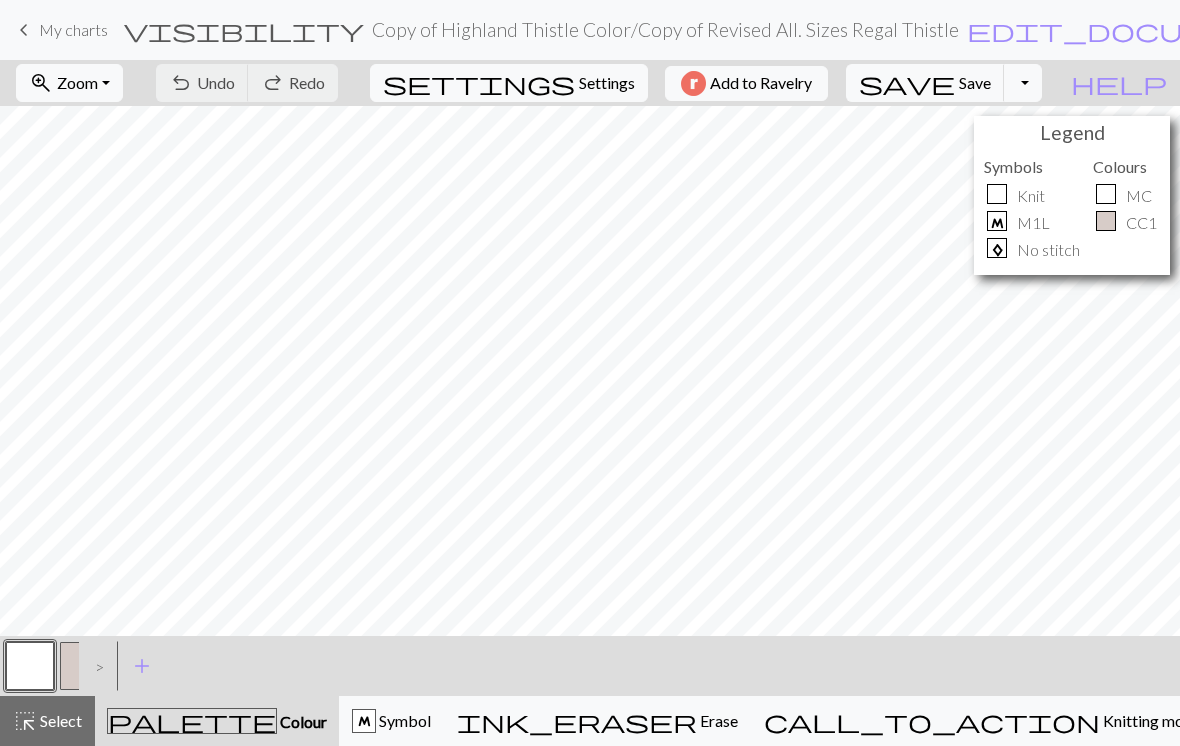 click on ">" at bounding box center [95, 666] 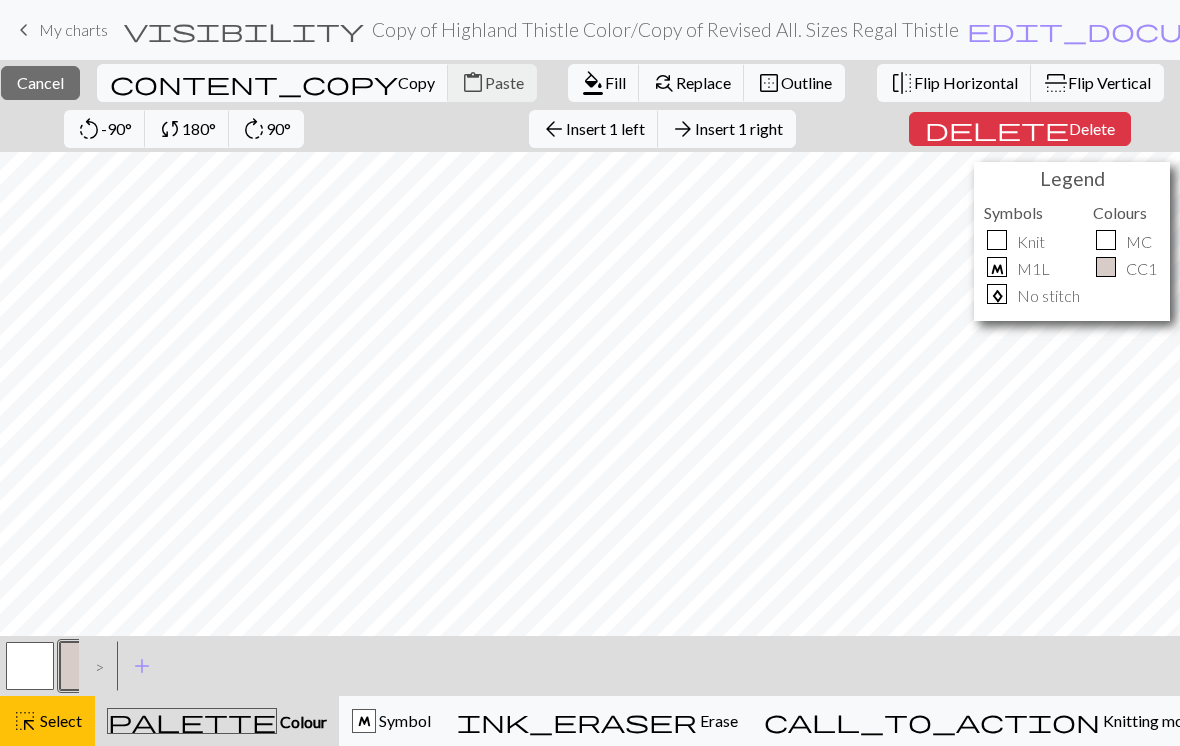 click on "Cancel" at bounding box center (40, 82) 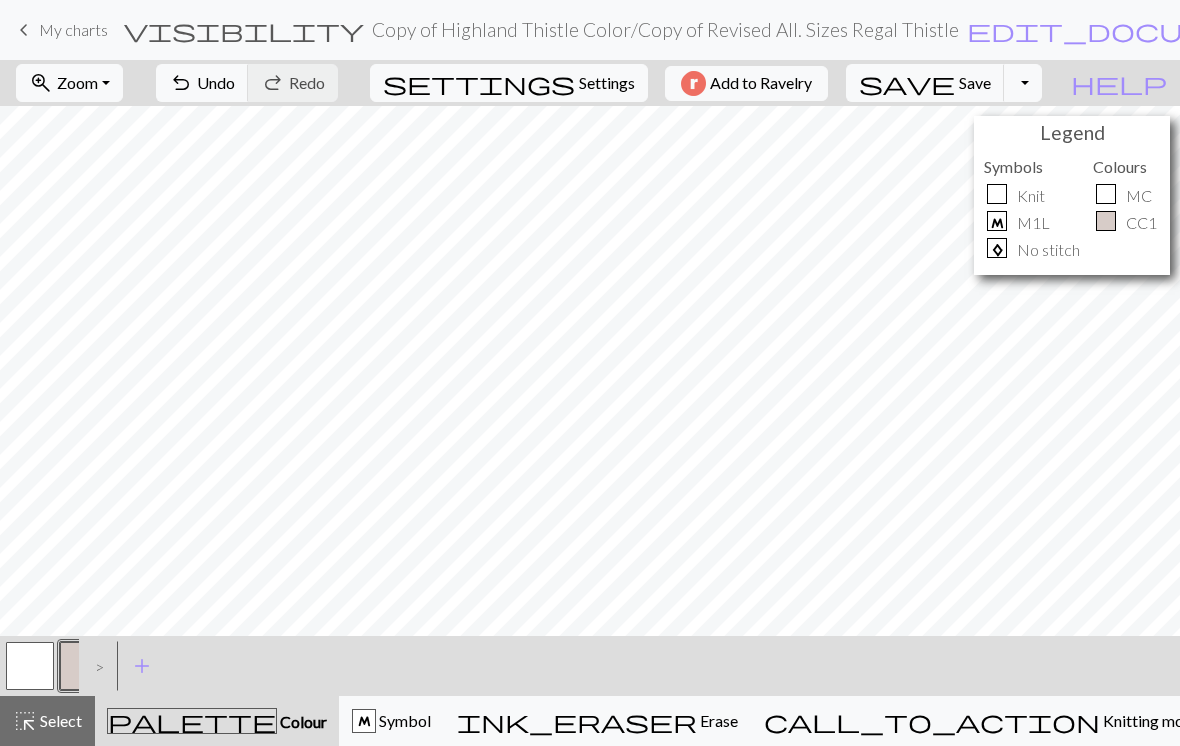 click at bounding box center (30, 666) 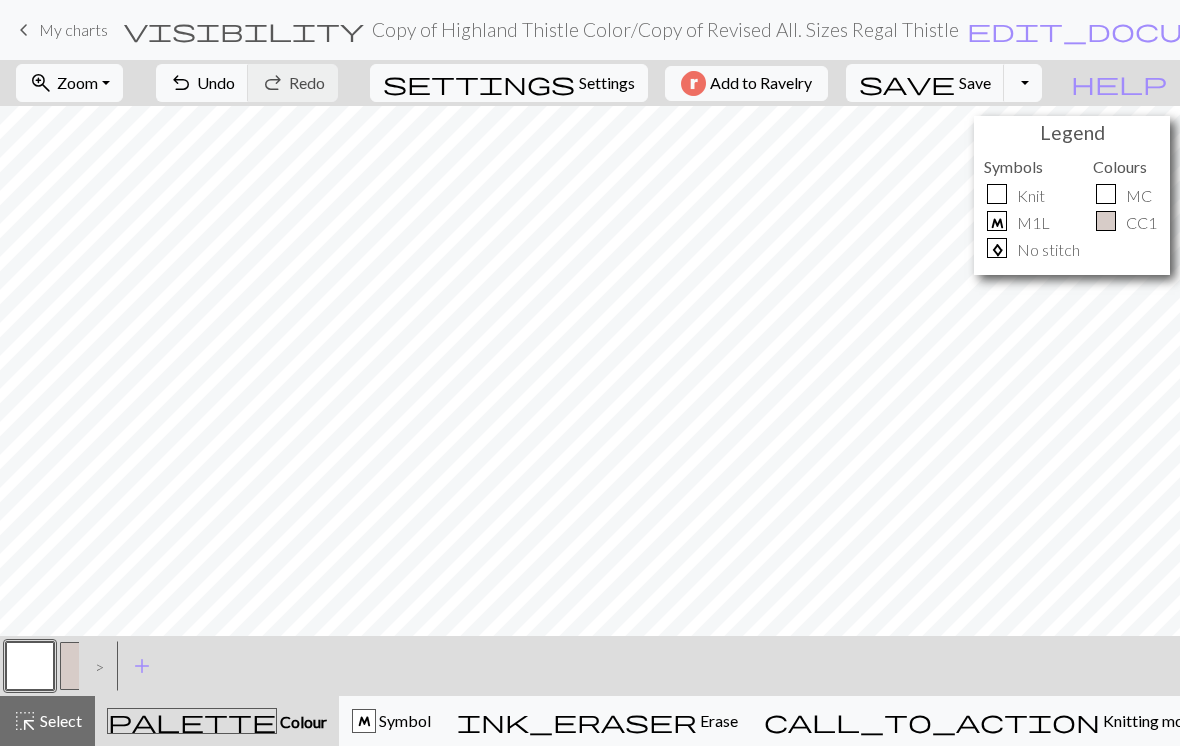 click on ">" at bounding box center (95, 666) 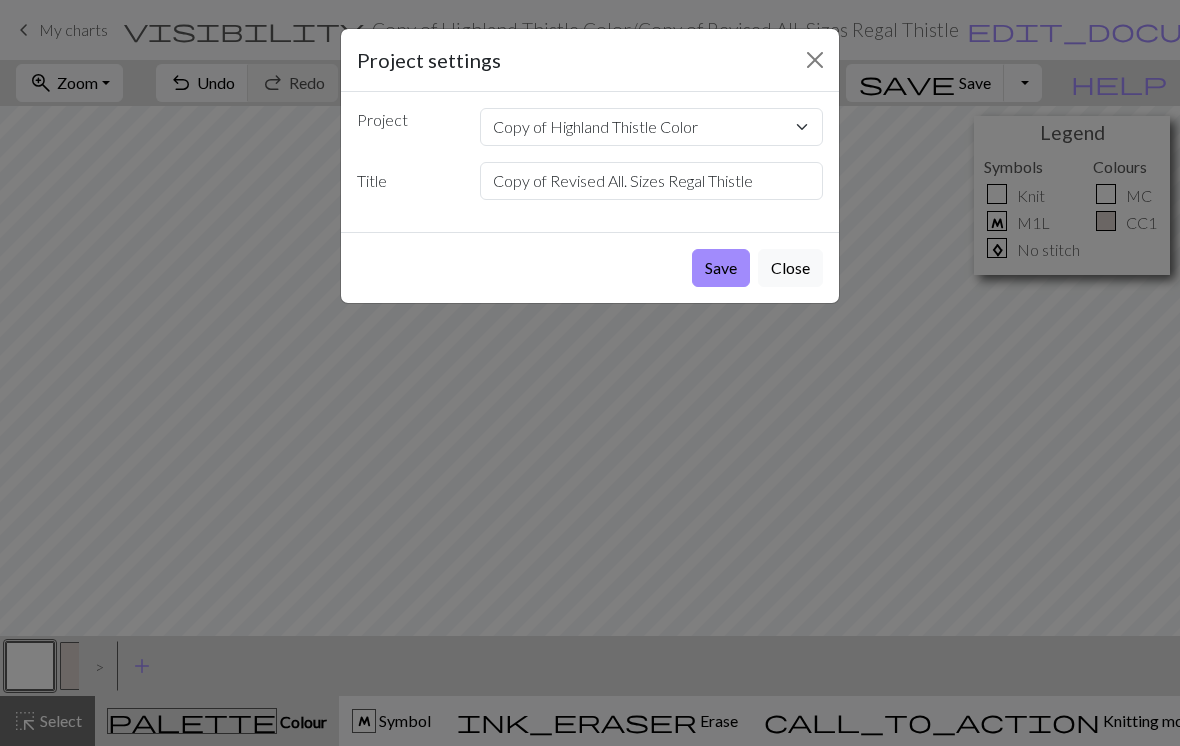 click on "Save" at bounding box center [721, 268] 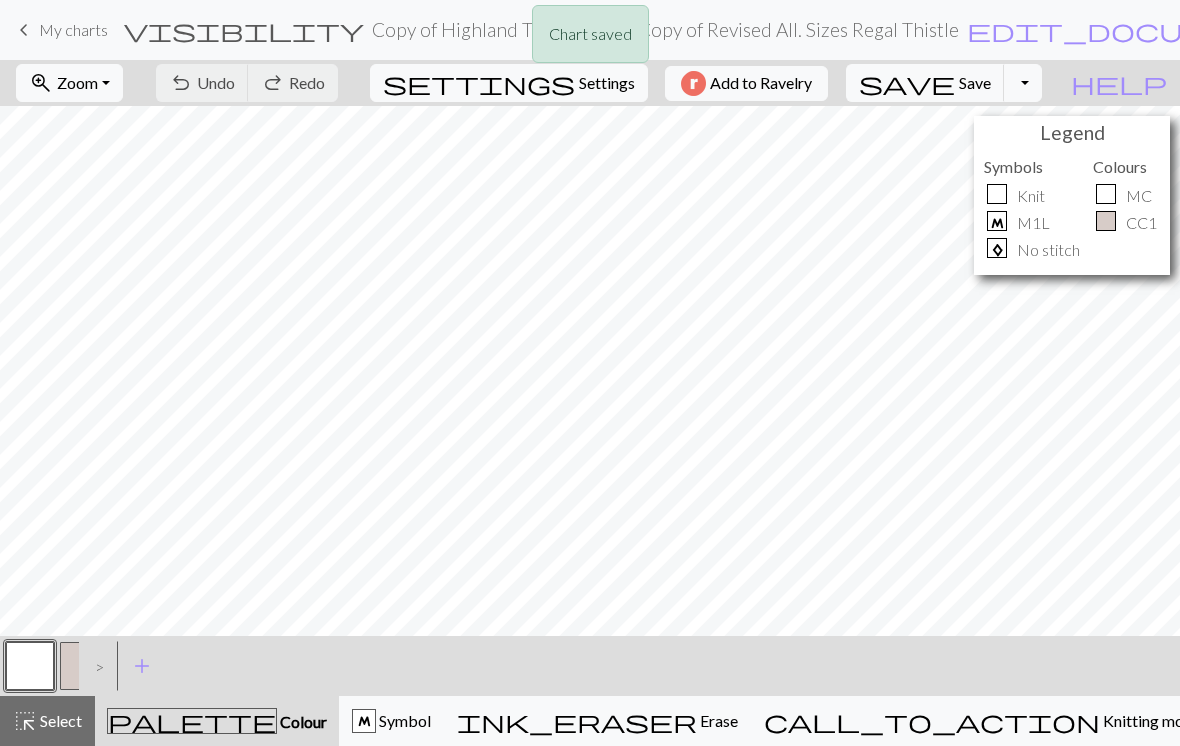 click on ">" at bounding box center (95, 666) 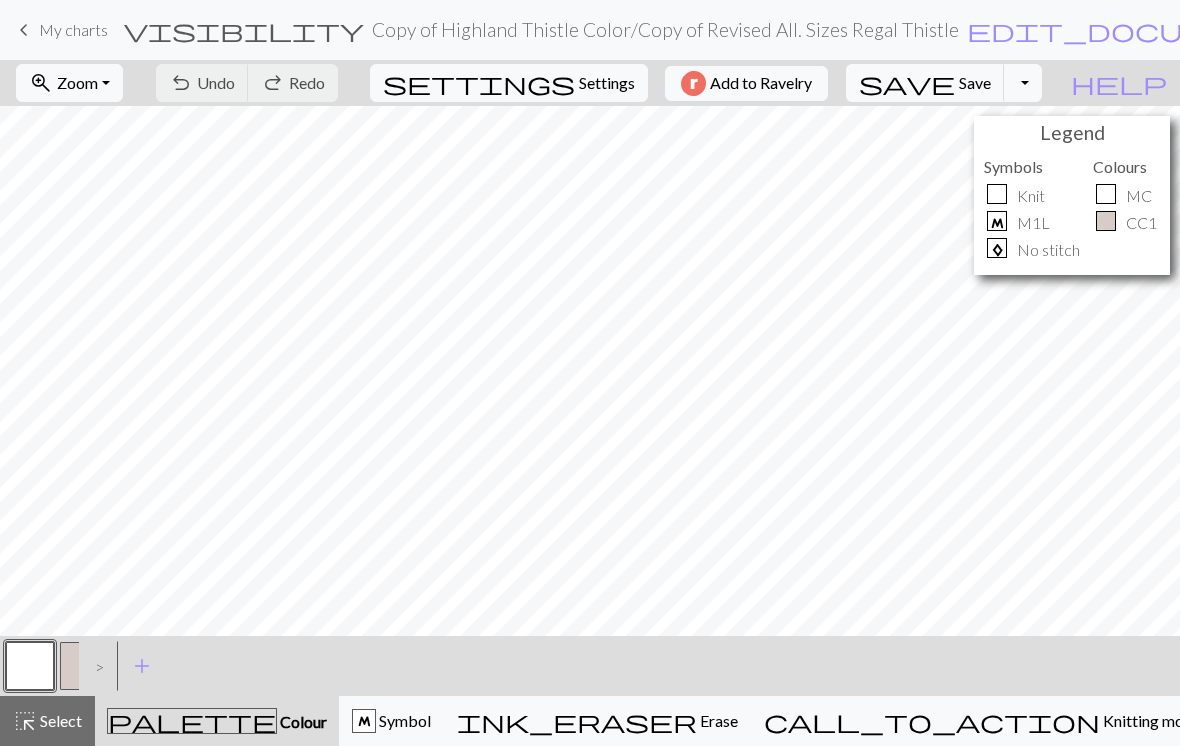 click on ">" at bounding box center [95, 666] 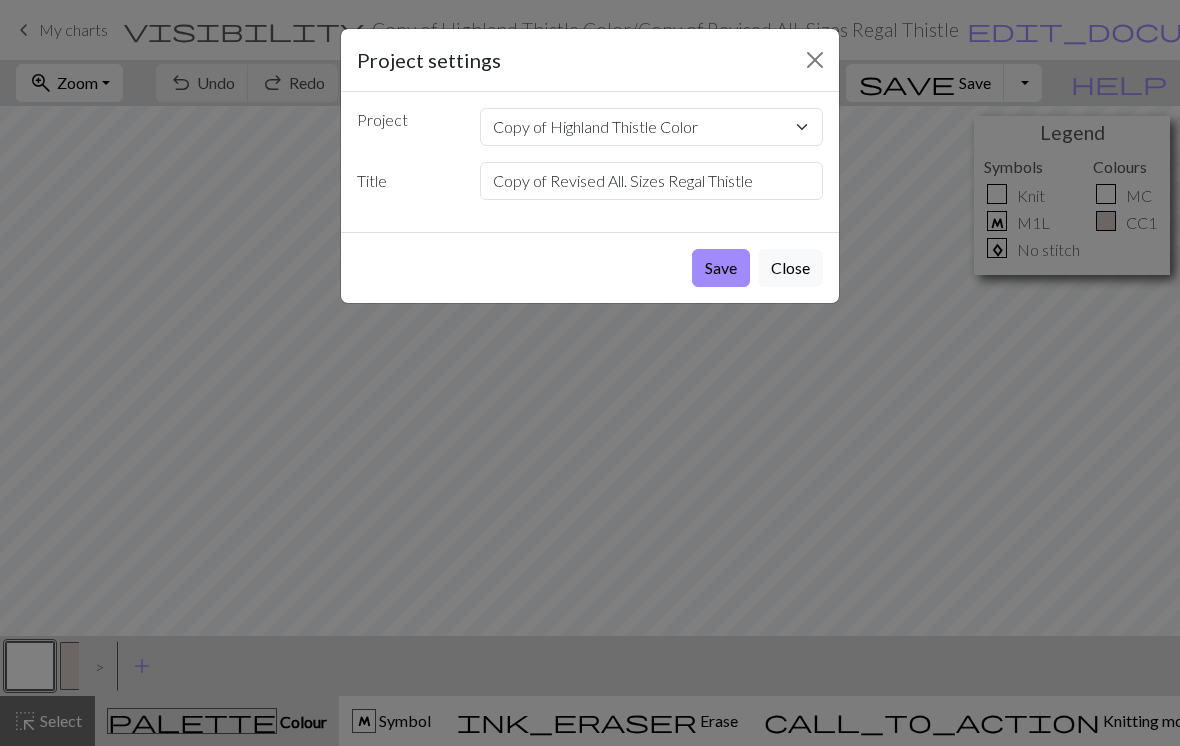 click on "Save" at bounding box center (721, 268) 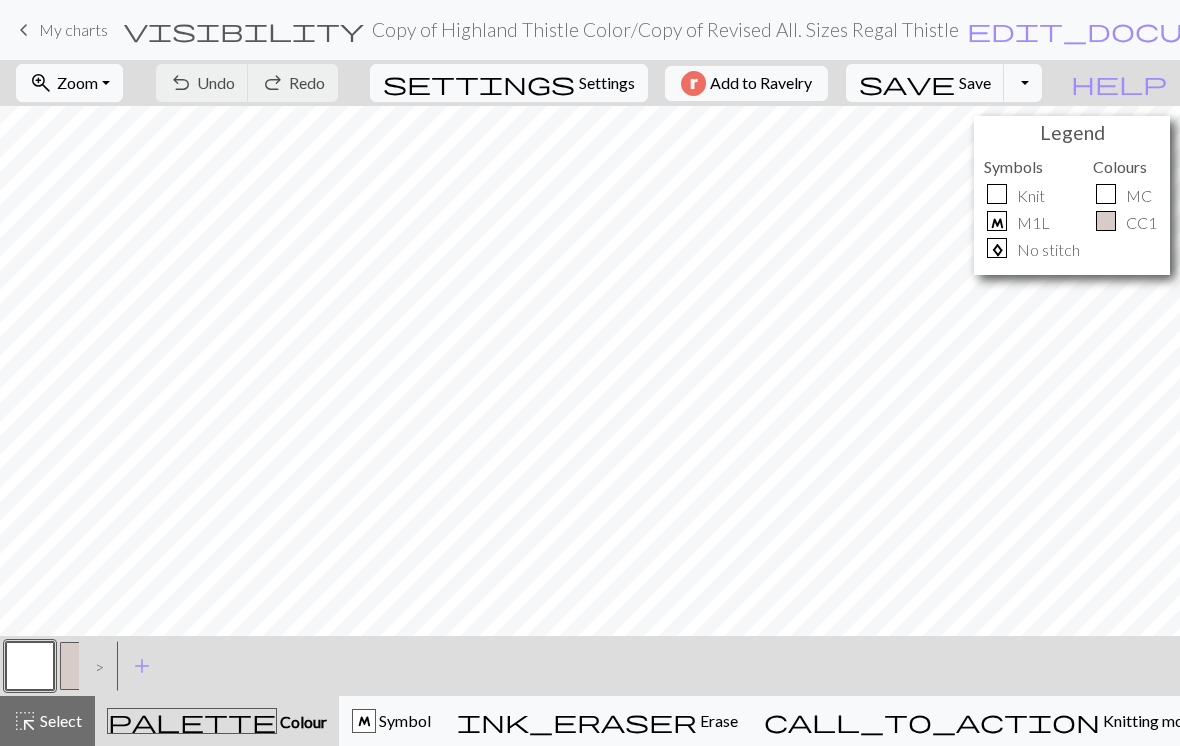 click on ">" at bounding box center (95, 666) 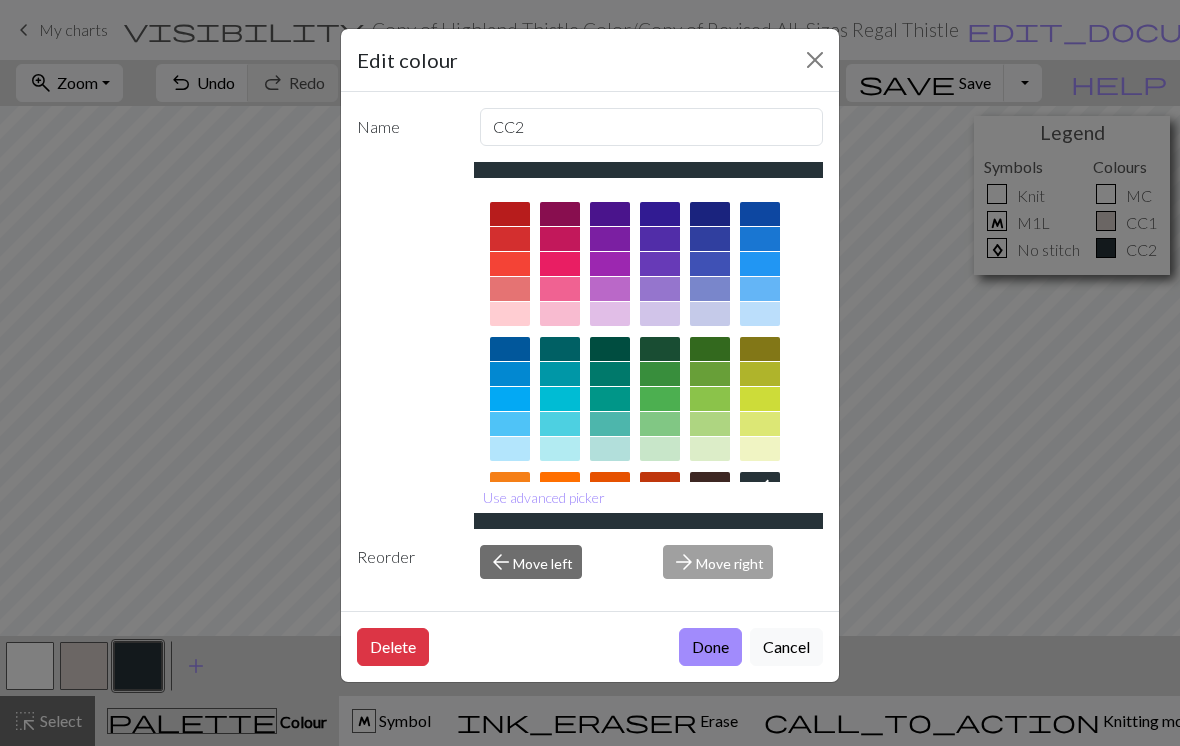 click at bounding box center [815, 60] 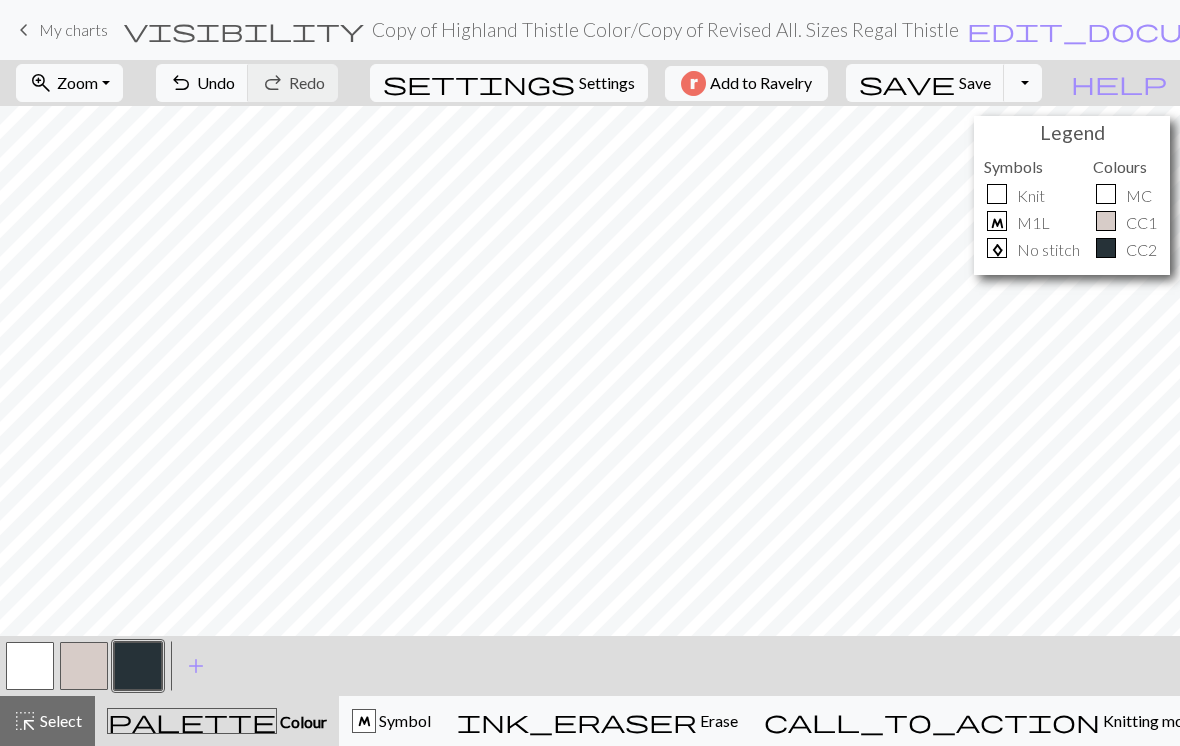 click at bounding box center [84, 666] 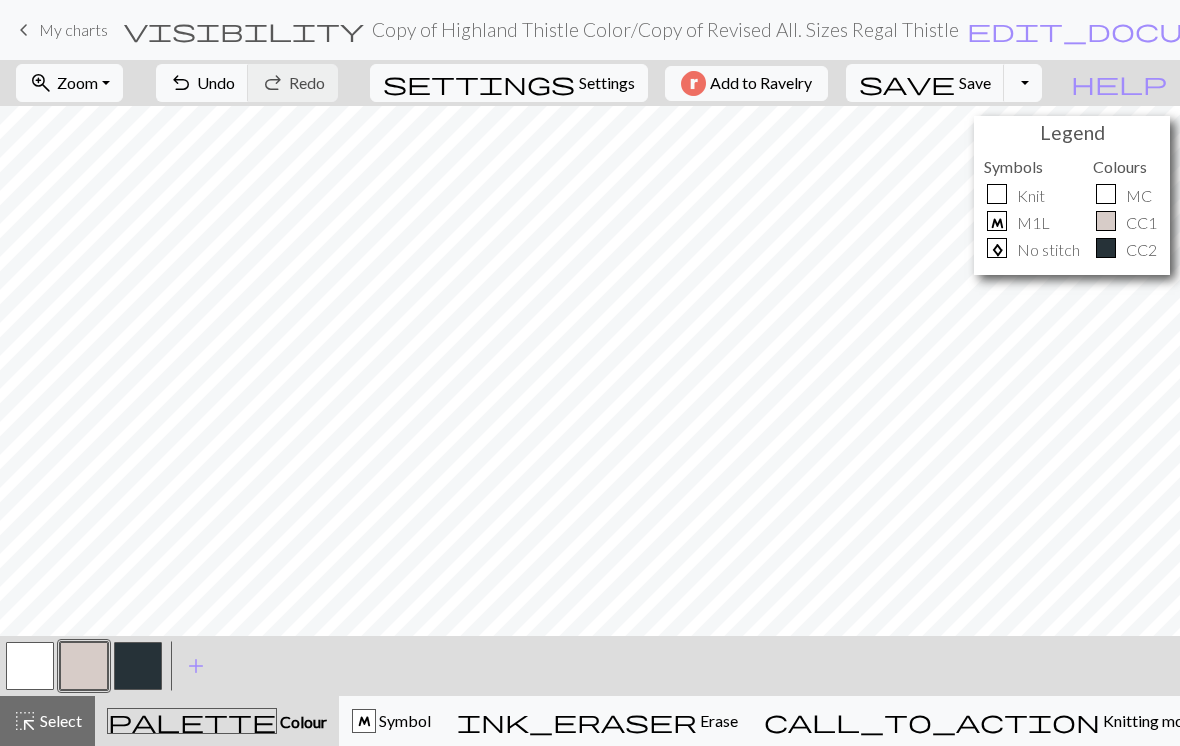 click at bounding box center (138, 666) 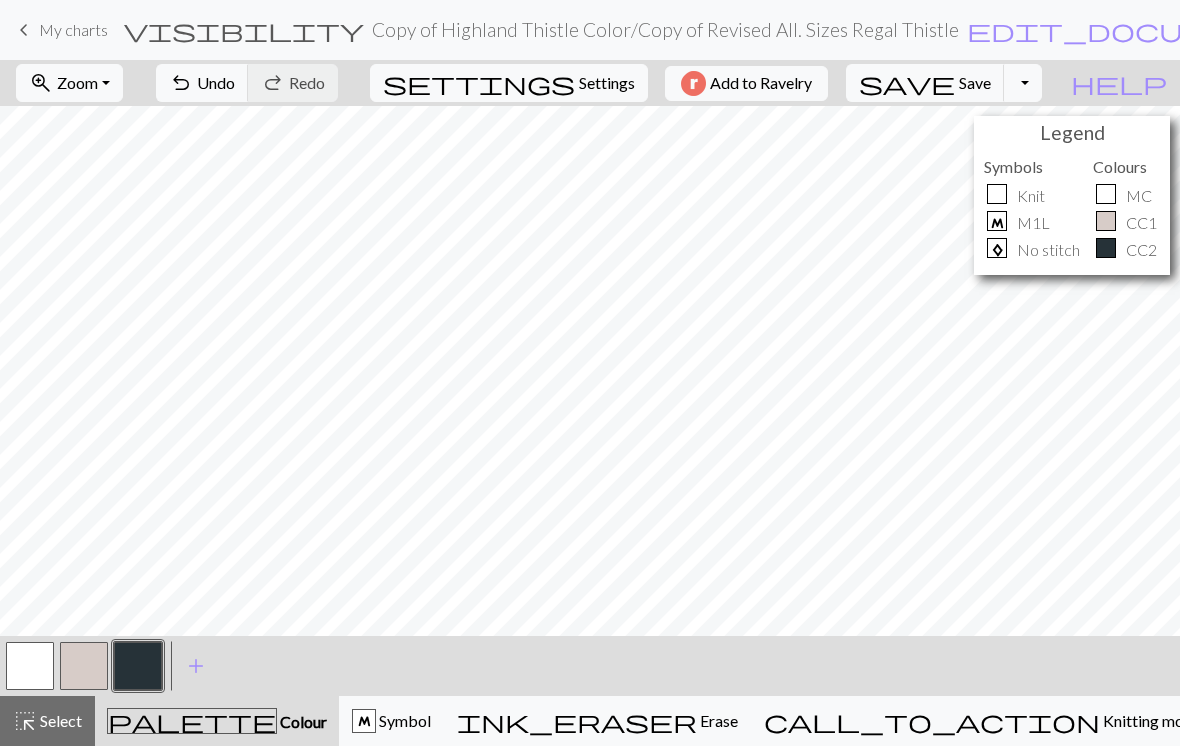 click at bounding box center [138, 666] 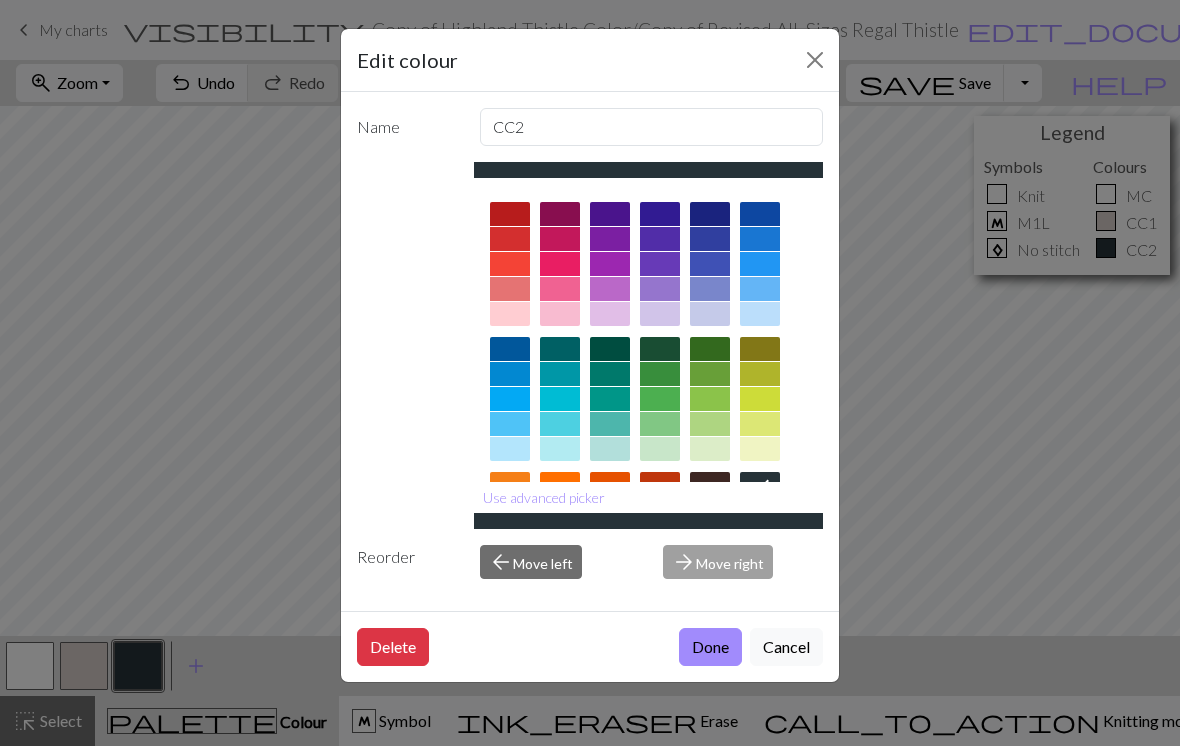 click on "Delete" at bounding box center [393, 647] 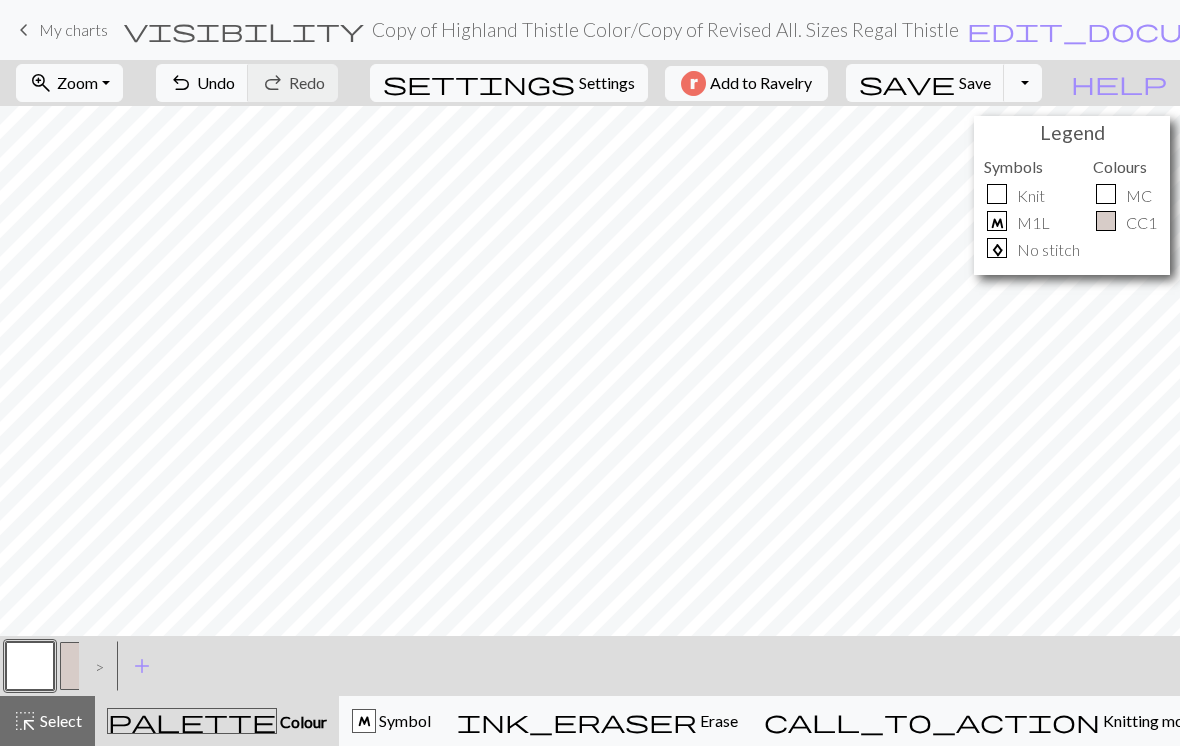 click on "edit_document" at bounding box center [1123, 30] 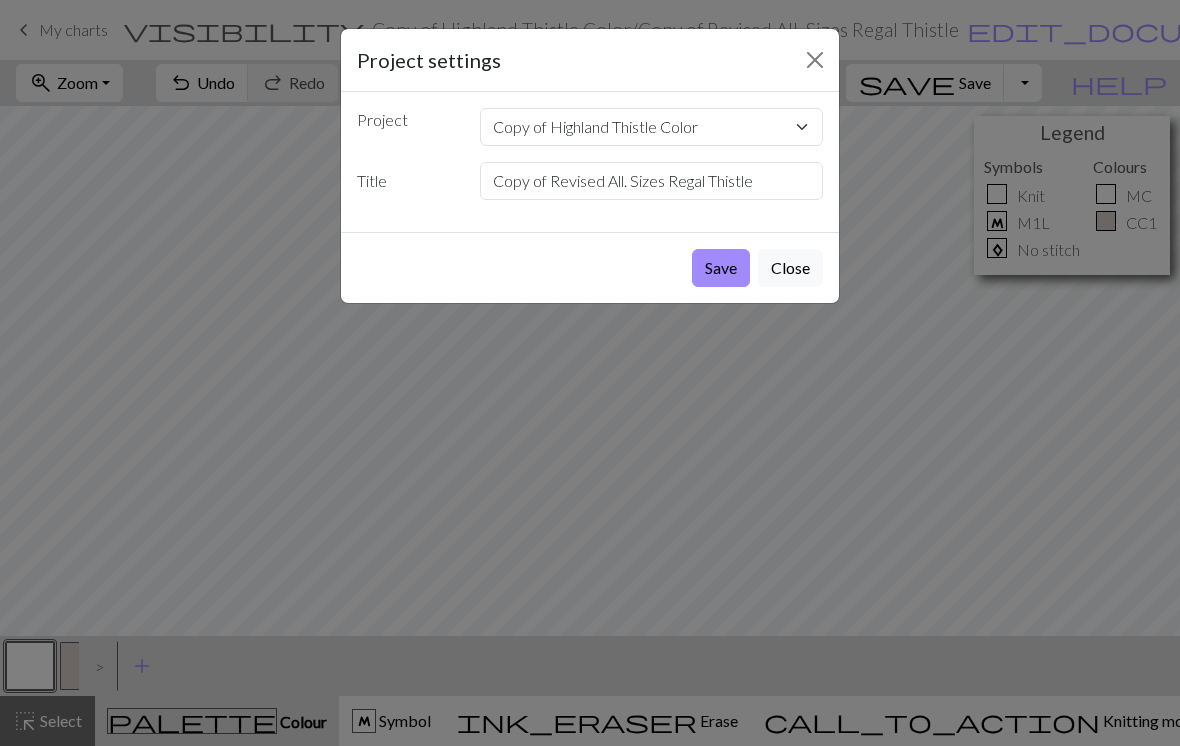 click on "Save" at bounding box center [721, 268] 